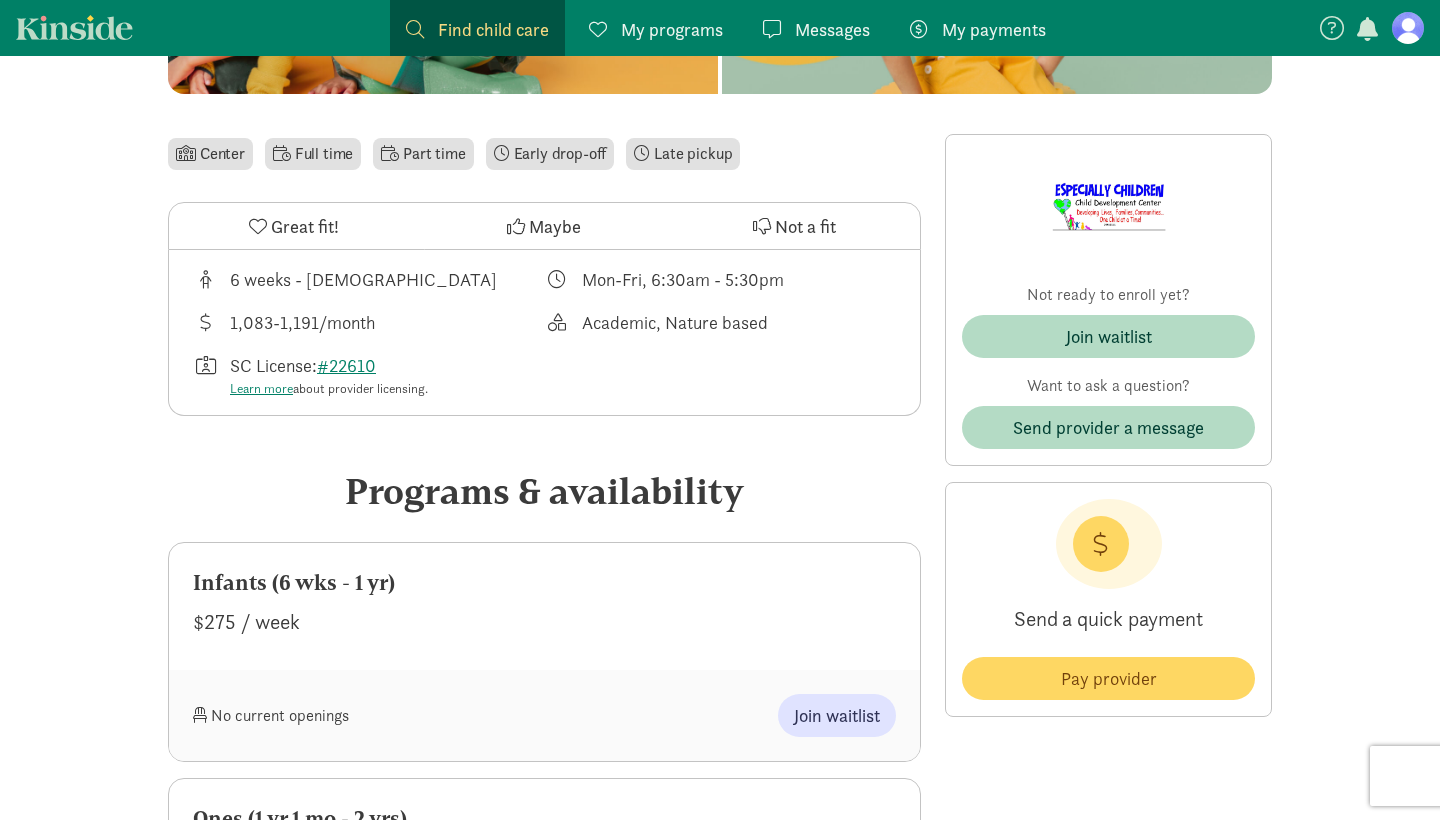 scroll, scrollTop: 137, scrollLeft: 0, axis: vertical 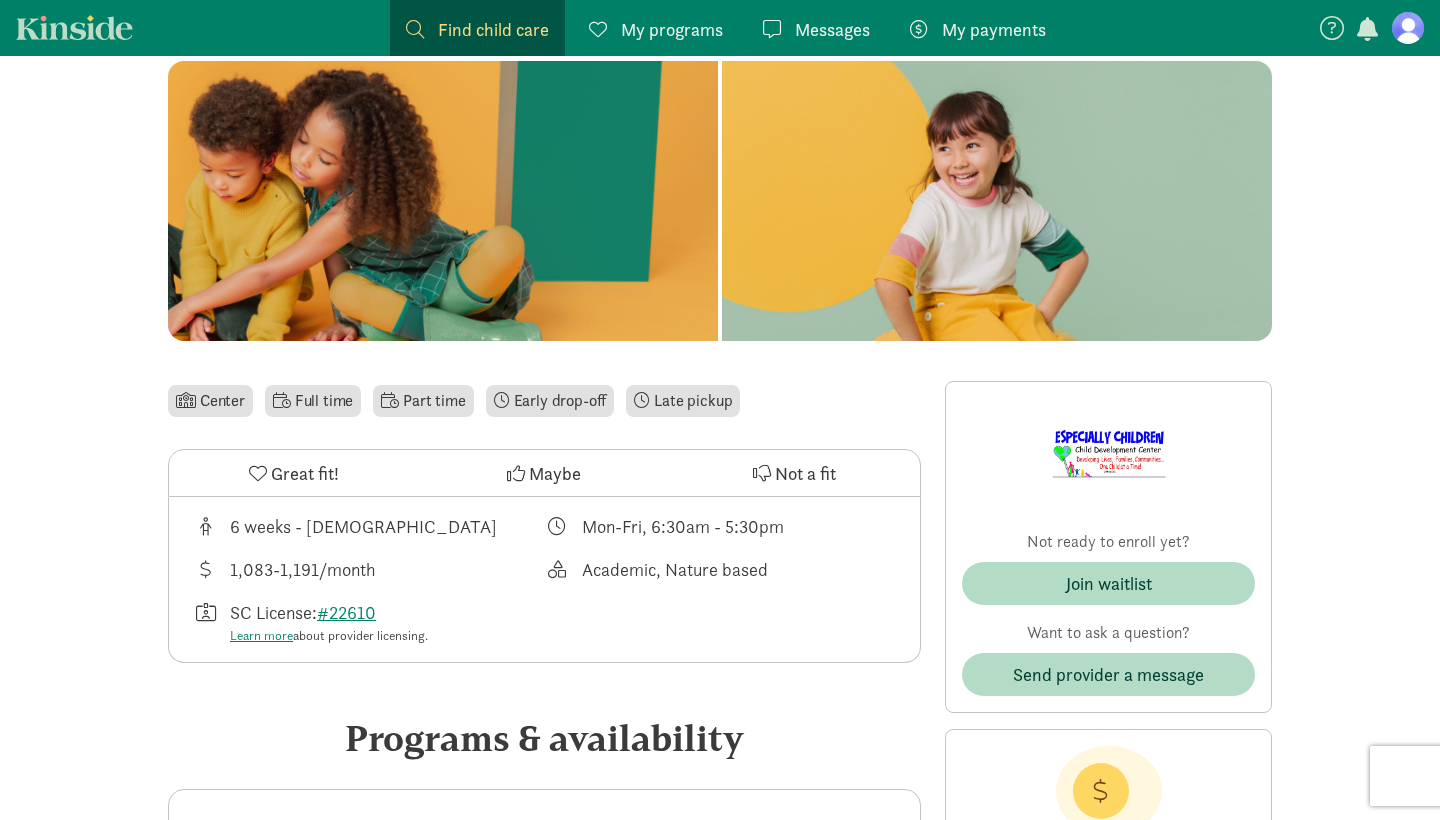 click on "Not ready to enroll yet?
Join waitlist
Want to ask a question?     Send provider a message" at bounding box center [1108, 547] 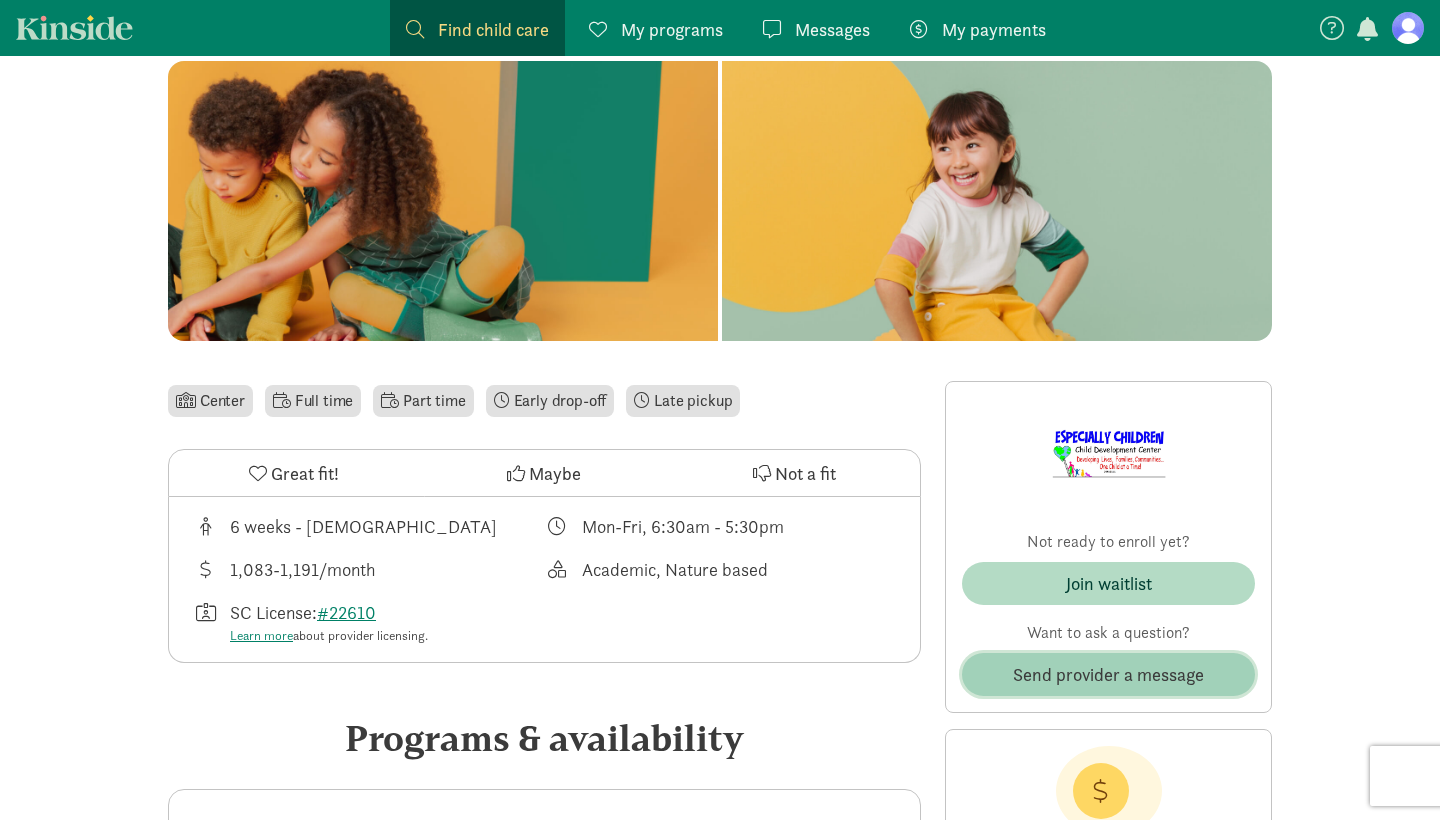click on "Send provider a message" at bounding box center (1108, 674) 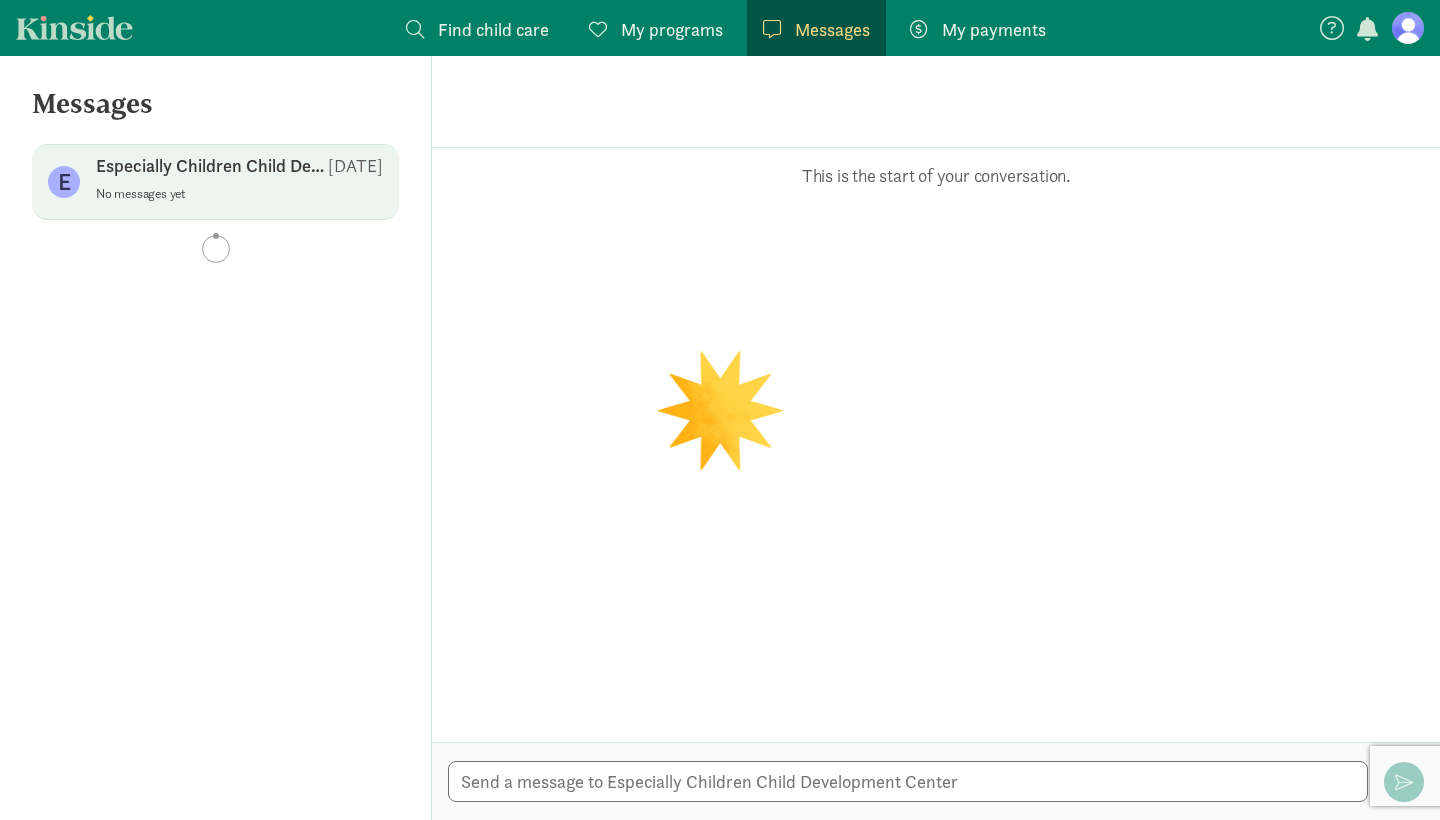scroll, scrollTop: 0, scrollLeft: 0, axis: both 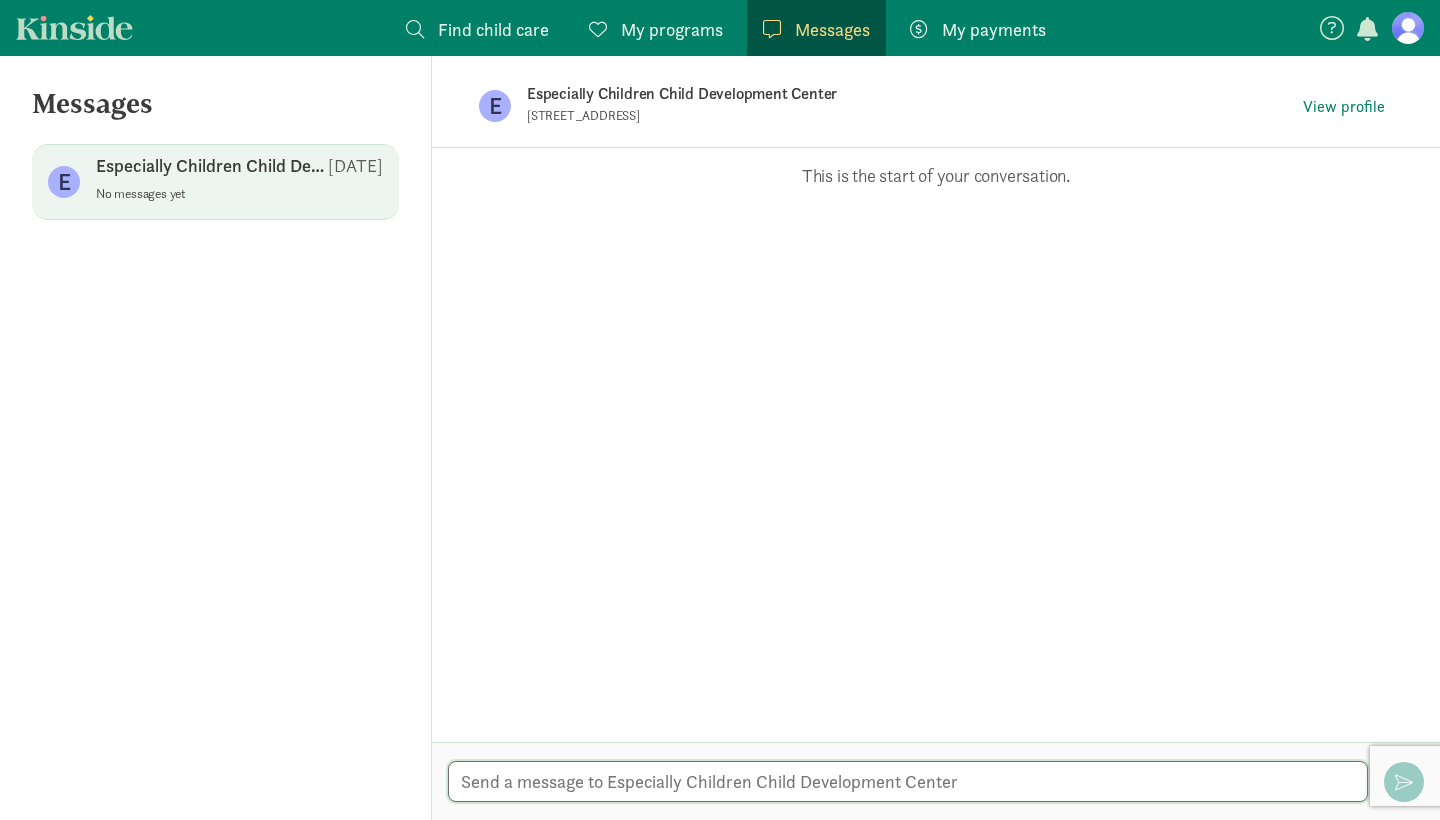 click at bounding box center (908, 781) 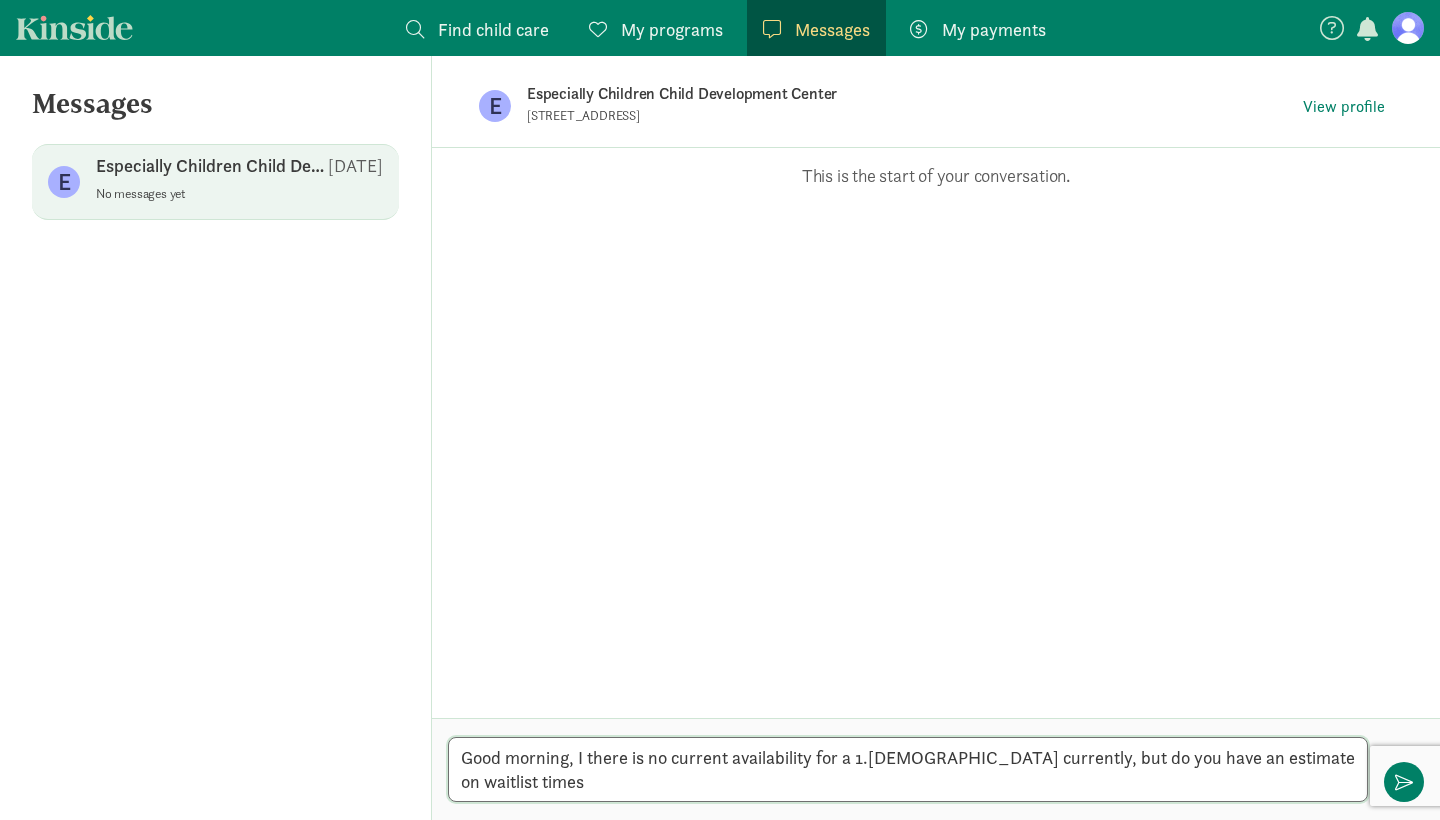 scroll, scrollTop: 0, scrollLeft: 0, axis: both 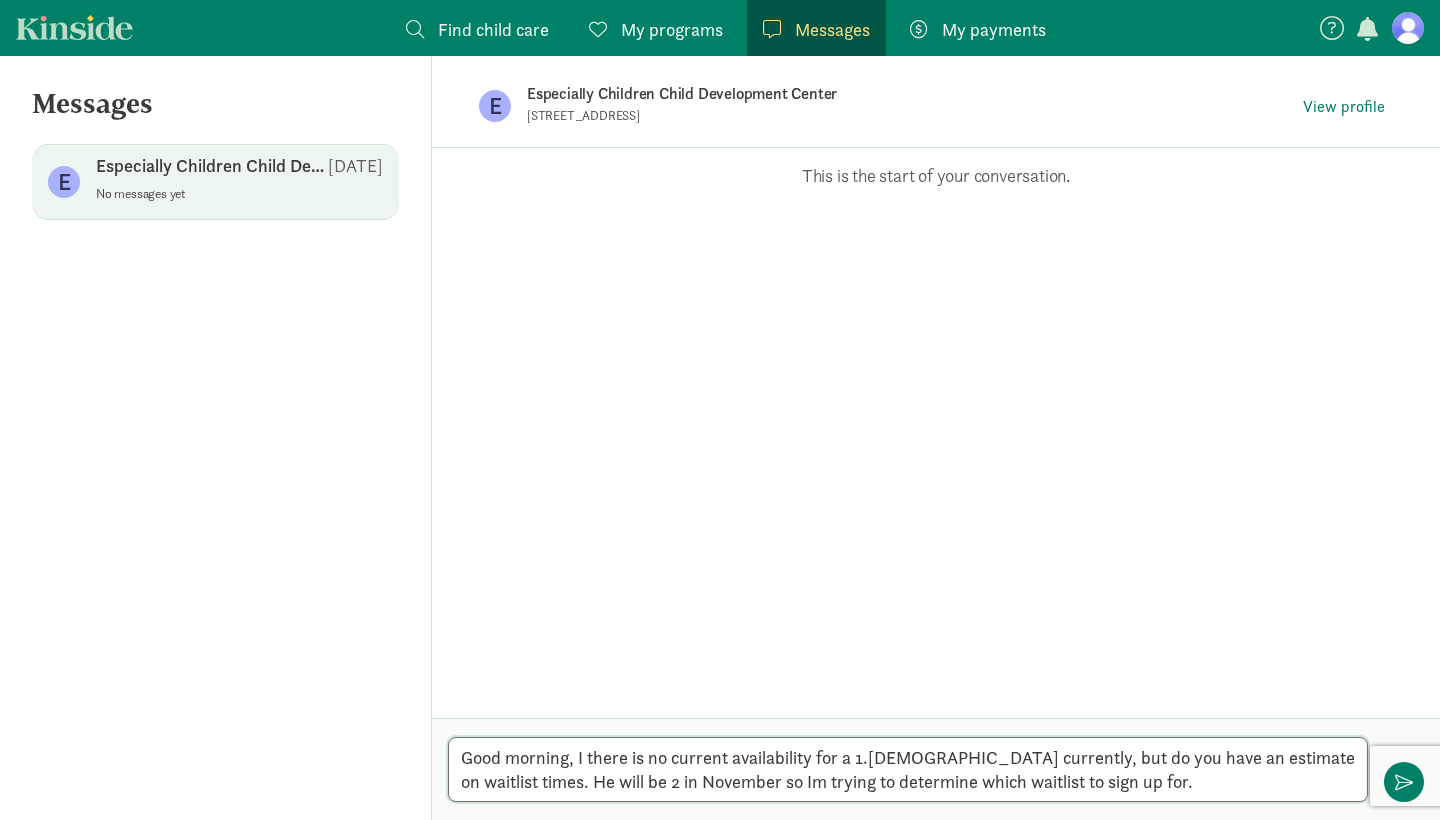 click on "Good morning, I there is no current availability for a 1.5 year old currently, but do you have an estimate on waitlist times. He will be 2 in November so Im trying to determine which waitlist to sign up for." at bounding box center [908, 769] 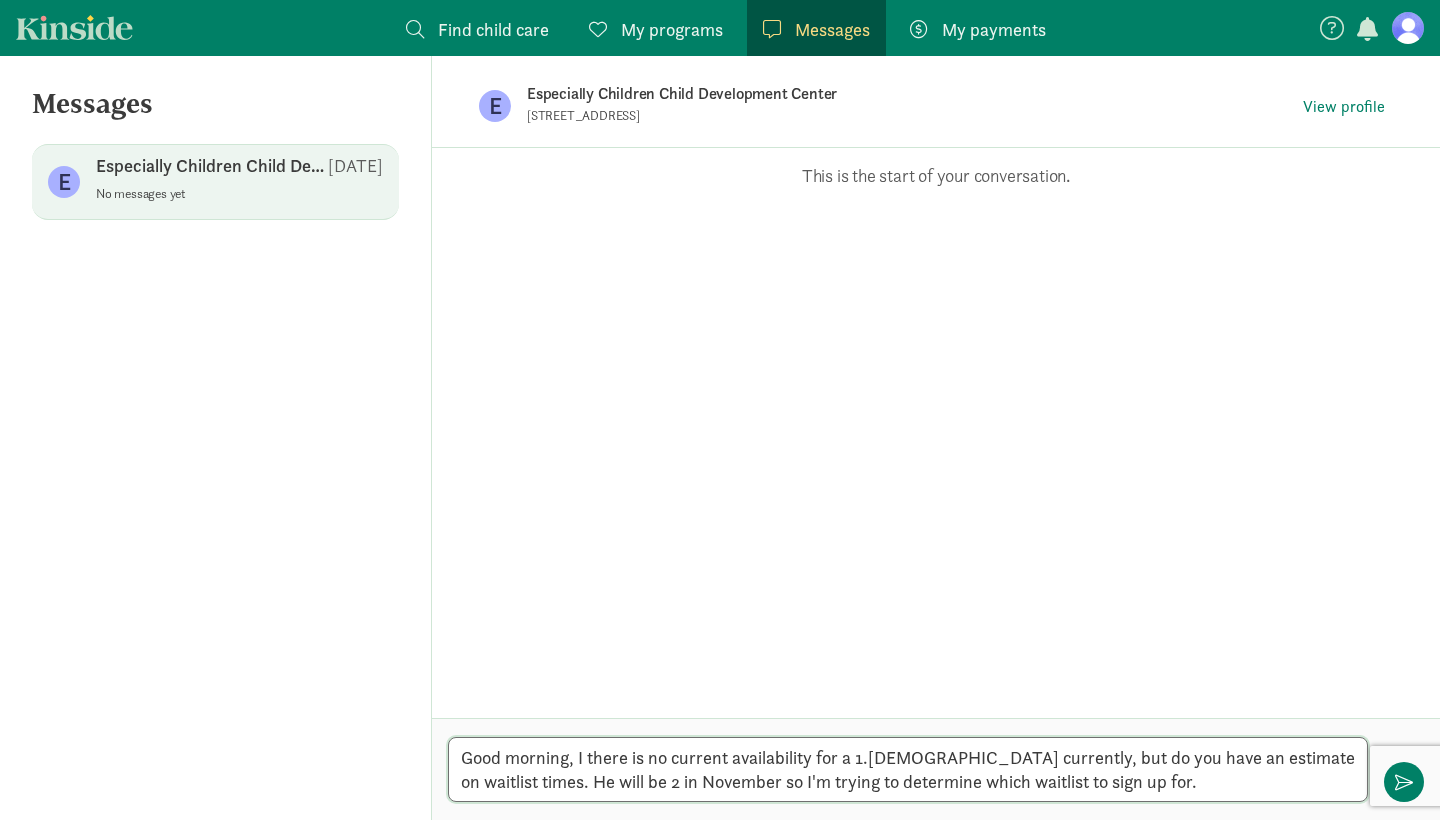 click on "Good morning, I there is no current availability for a 1.5 year old currently, but do you have an estimate on waitlist times. He will be 2 in November so I'm trying to determine which waitlist to sign up for." at bounding box center [908, 769] 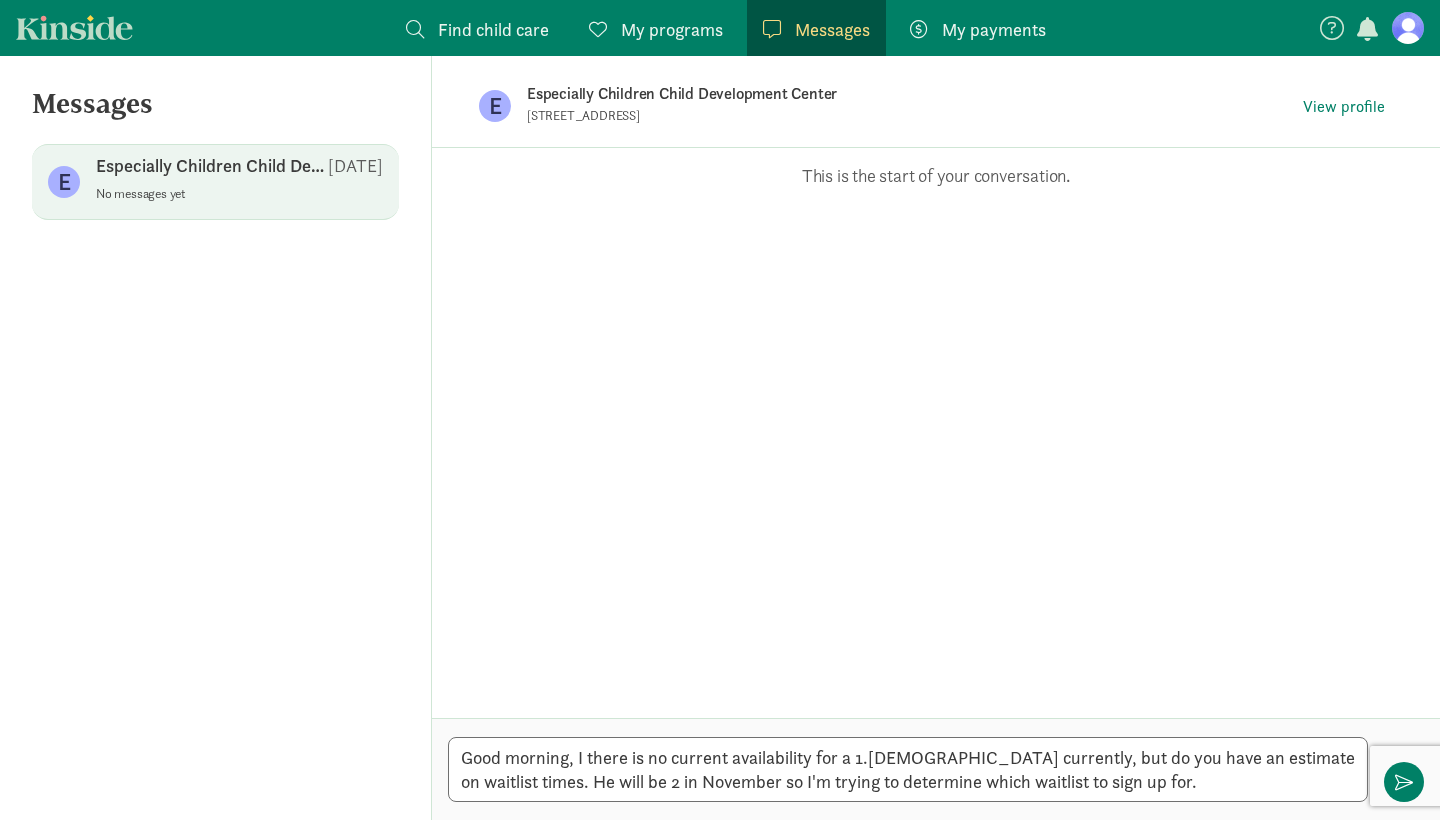 click on "Good morning, I there is no current availability for a 1.5 year old currently, but do you have an estimate on waitlist times. He will be 2 in November so I'm trying to determine which waitlist to sign up for." at bounding box center (908, 769) 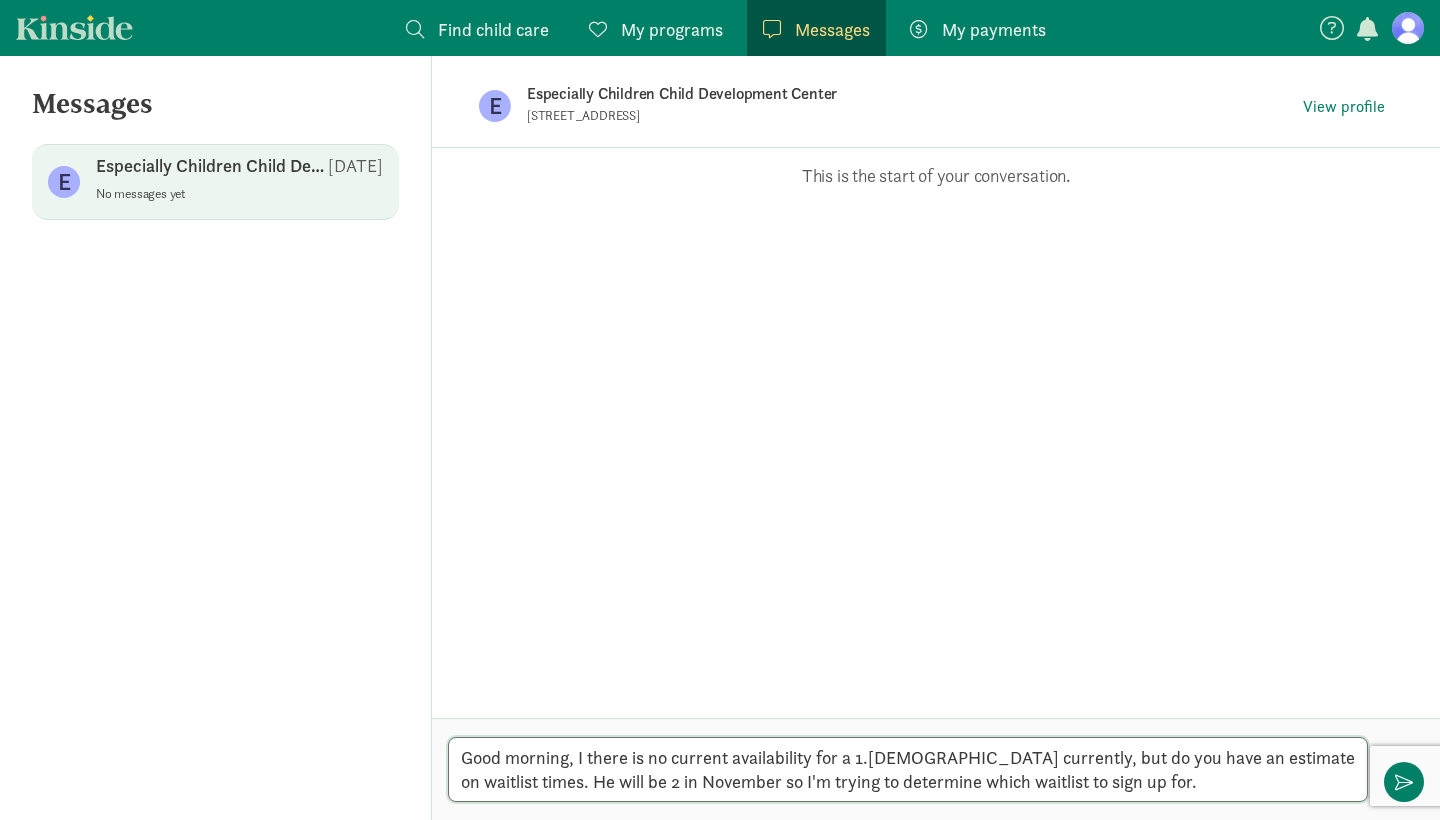 click on "Good morning, I there is no current availability for a 1.5 year old currently, but do you have an estimate on waitlist times. He will be 2 in November so I'm trying to determine which waitlist to sign up for." at bounding box center [908, 769] 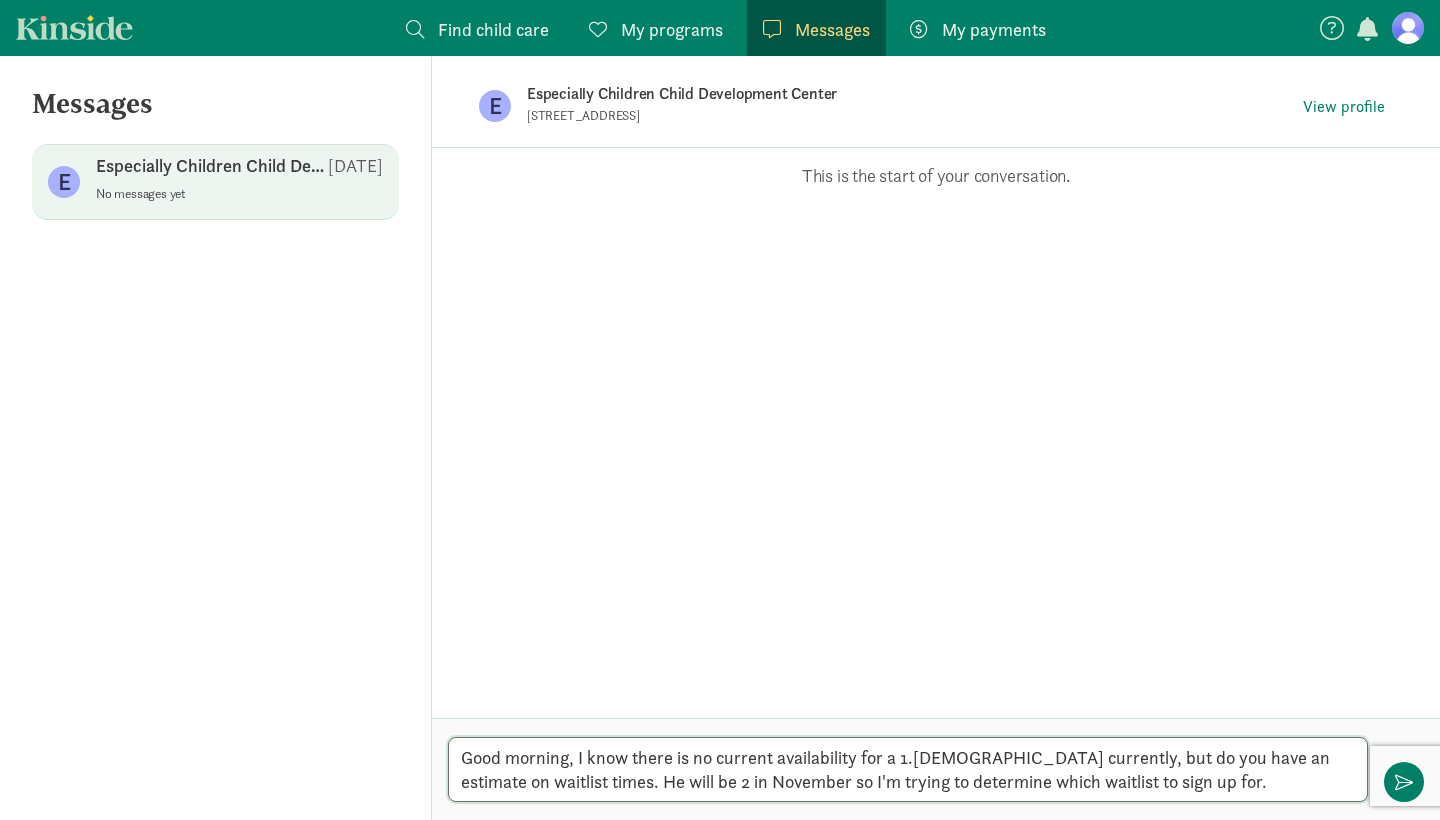 click on "Good morning, I know there is no current availability for a 1.5 year old currently, but do you have an estimate on waitlist times. He will be 2 in November so I'm trying to determine which waitlist to sign up for." at bounding box center (908, 769) 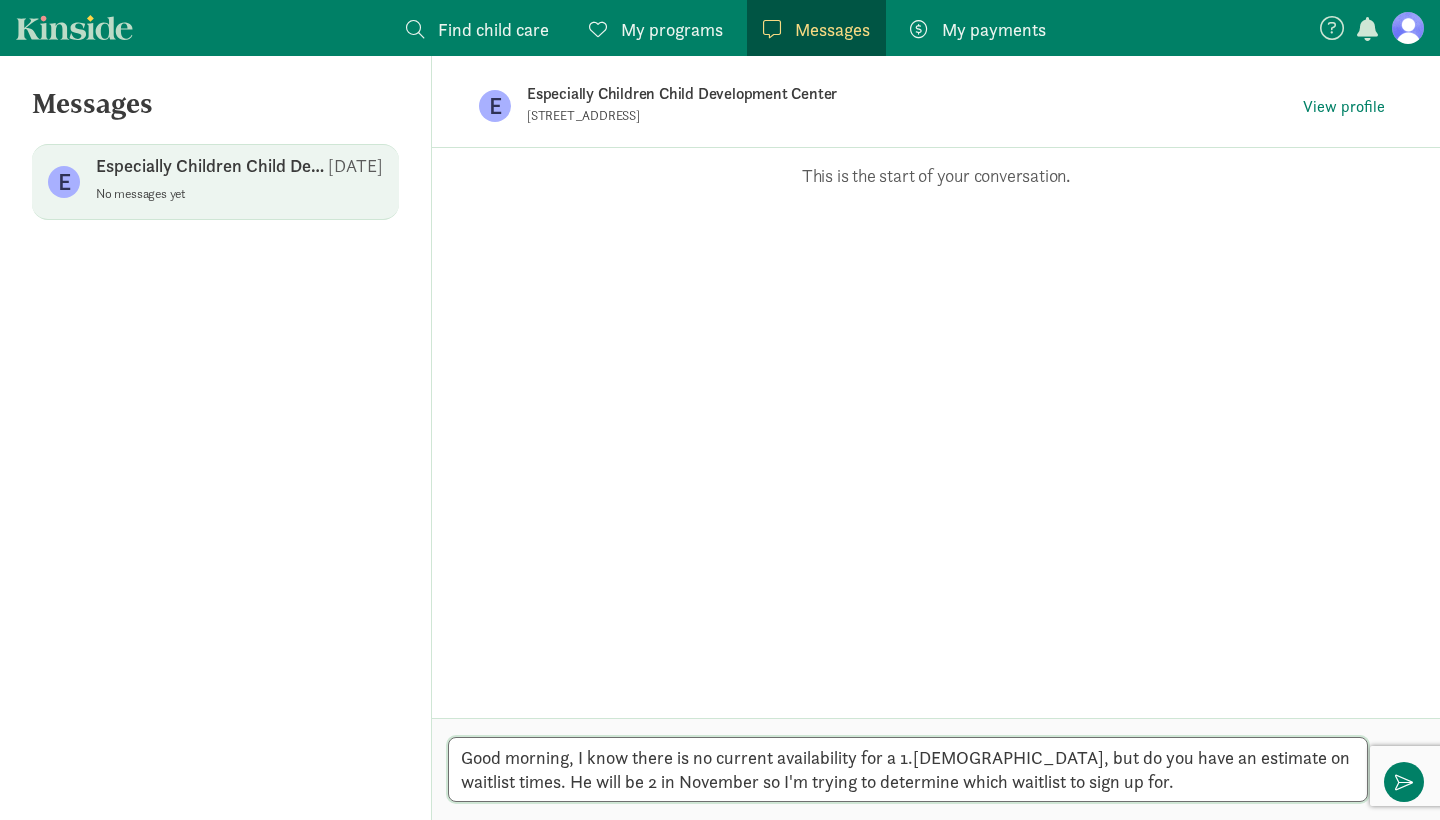click on "Good morning, I know there is no current availability for a 1.5-year-old, but do you have an estimate on waitlist times. He will be 2 in November so I'm trying to determine which waitlist to sign up for." at bounding box center (908, 769) 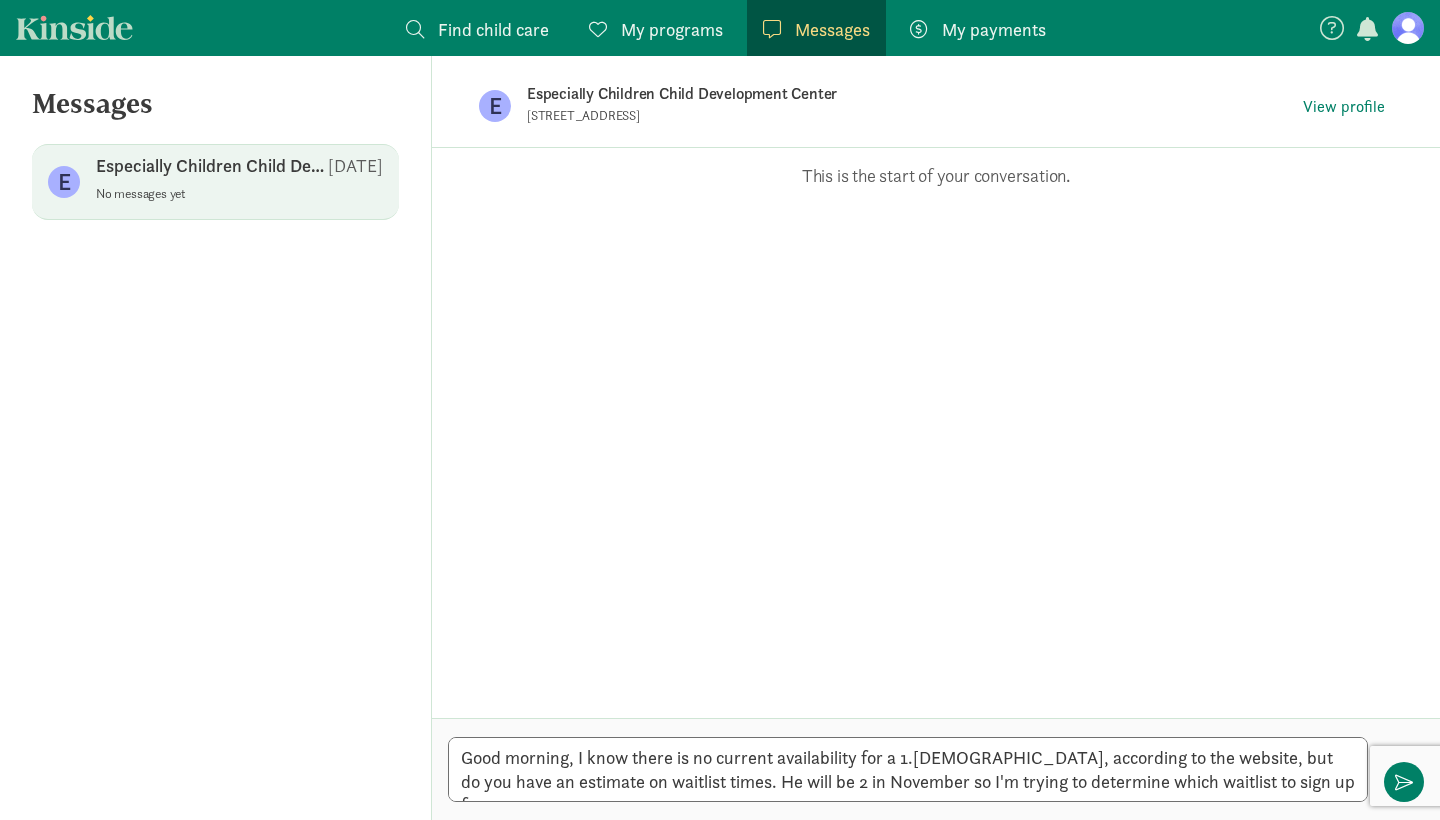click on "Opps, something went wrong :(
Retry
This is the start of your conversation." at bounding box center [936, 433] 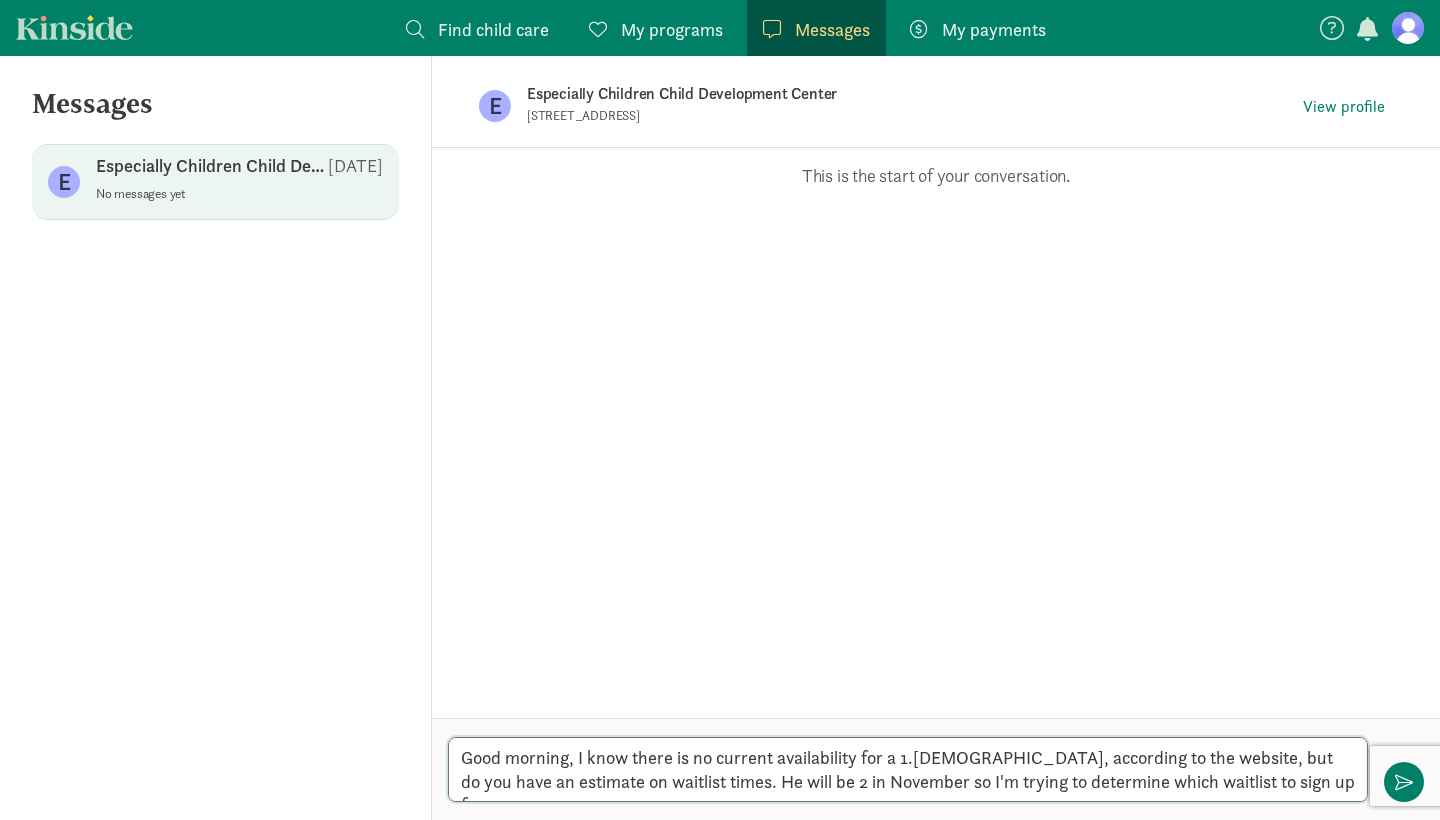 click on "Good morning, I know there is no current availability for a 1.5-year-old, according to the website, but do you have an estimate on waitlist times. He will be 2 in November so I'm trying to determine which waitlist to sign up for." at bounding box center [908, 769] 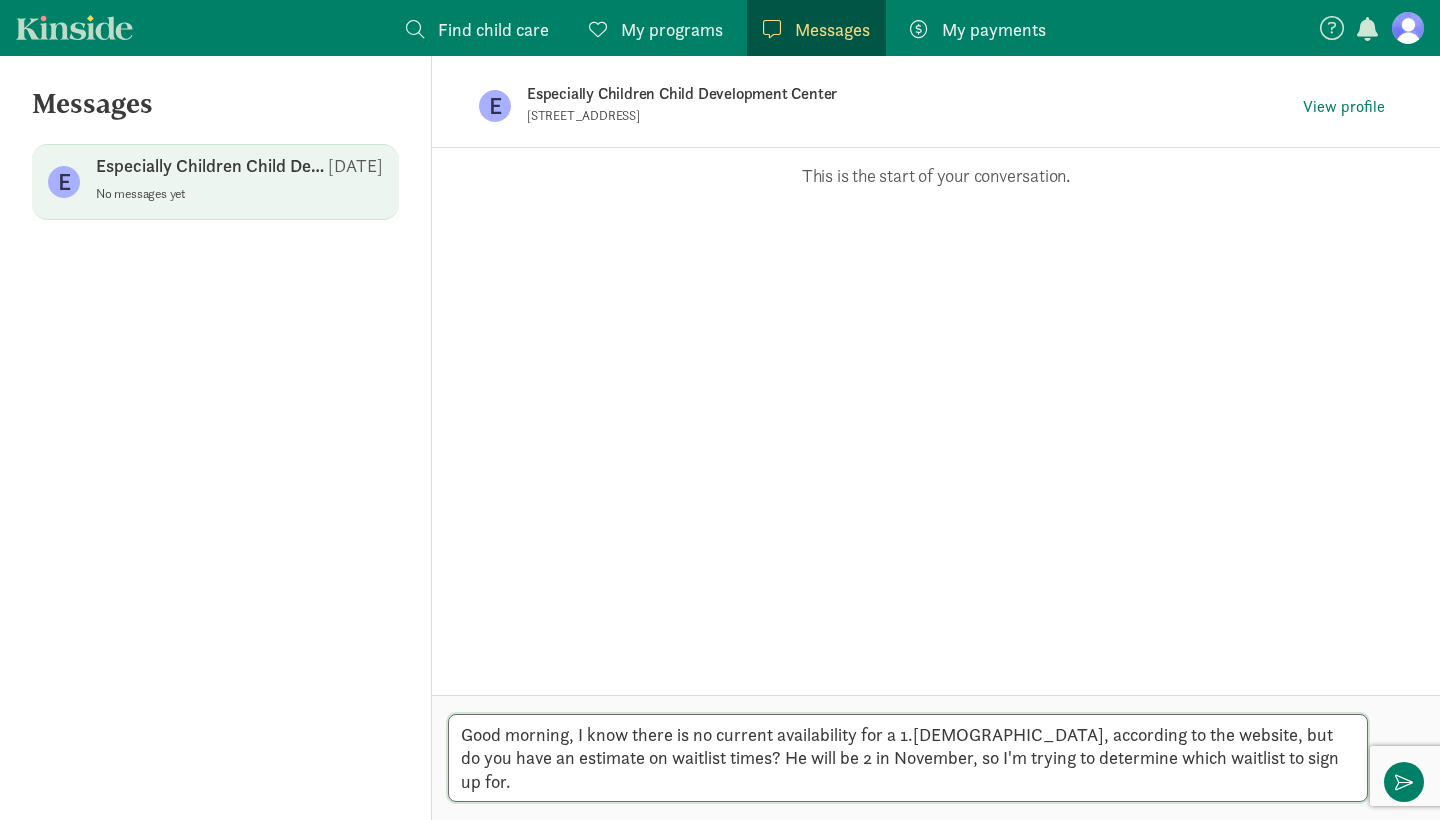 drag, startPoint x: 502, startPoint y: 670, endPoint x: 680, endPoint y: 791, distance: 215.23244 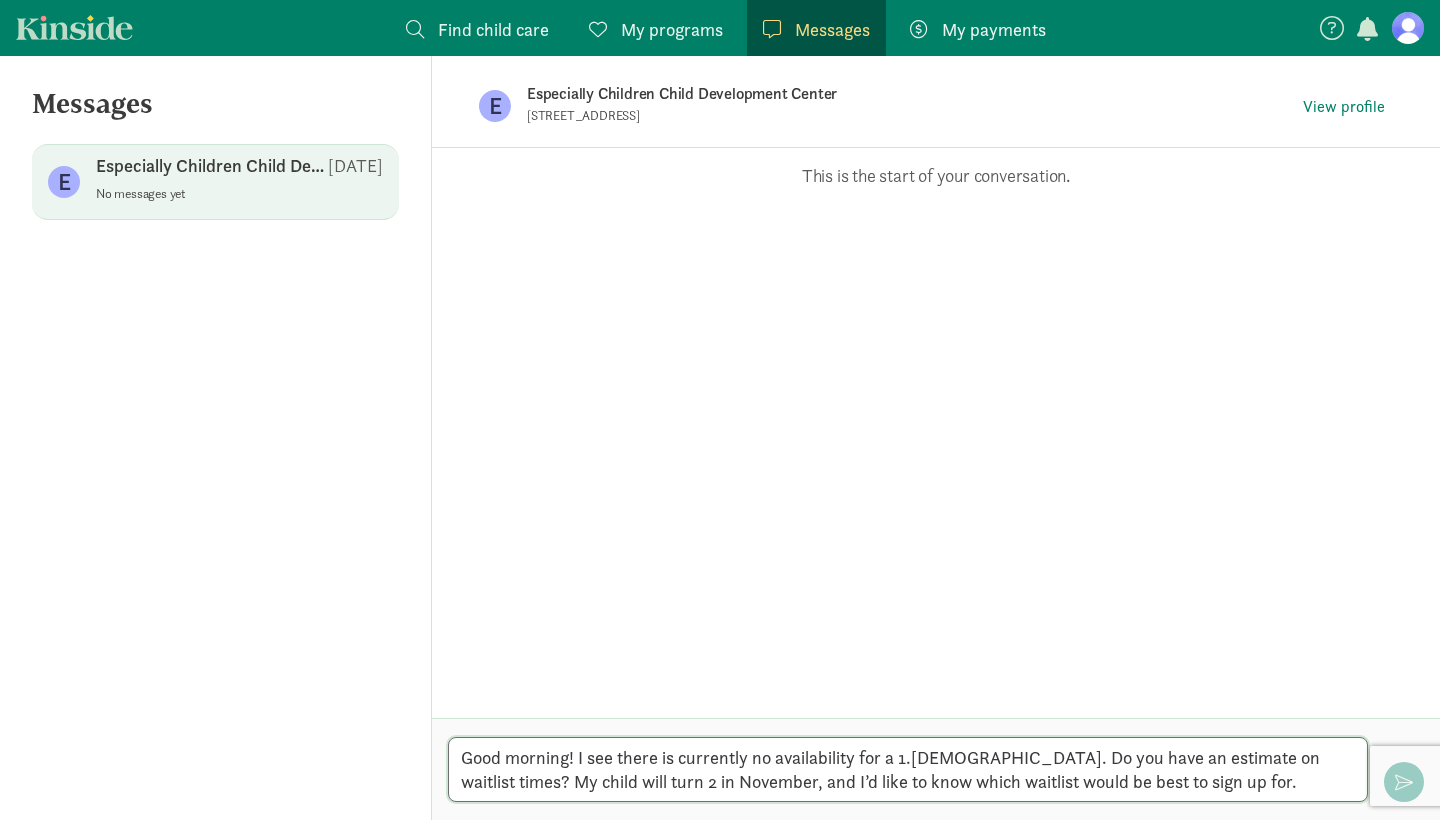 click on "Good morning! I see there is currently no availability for a 1.[DEMOGRAPHIC_DATA]. Do you have an estimate on waitlist times? My child will turn 2 in November, and I’d like to know which waitlist would be best to sign up for." at bounding box center (908, 769) 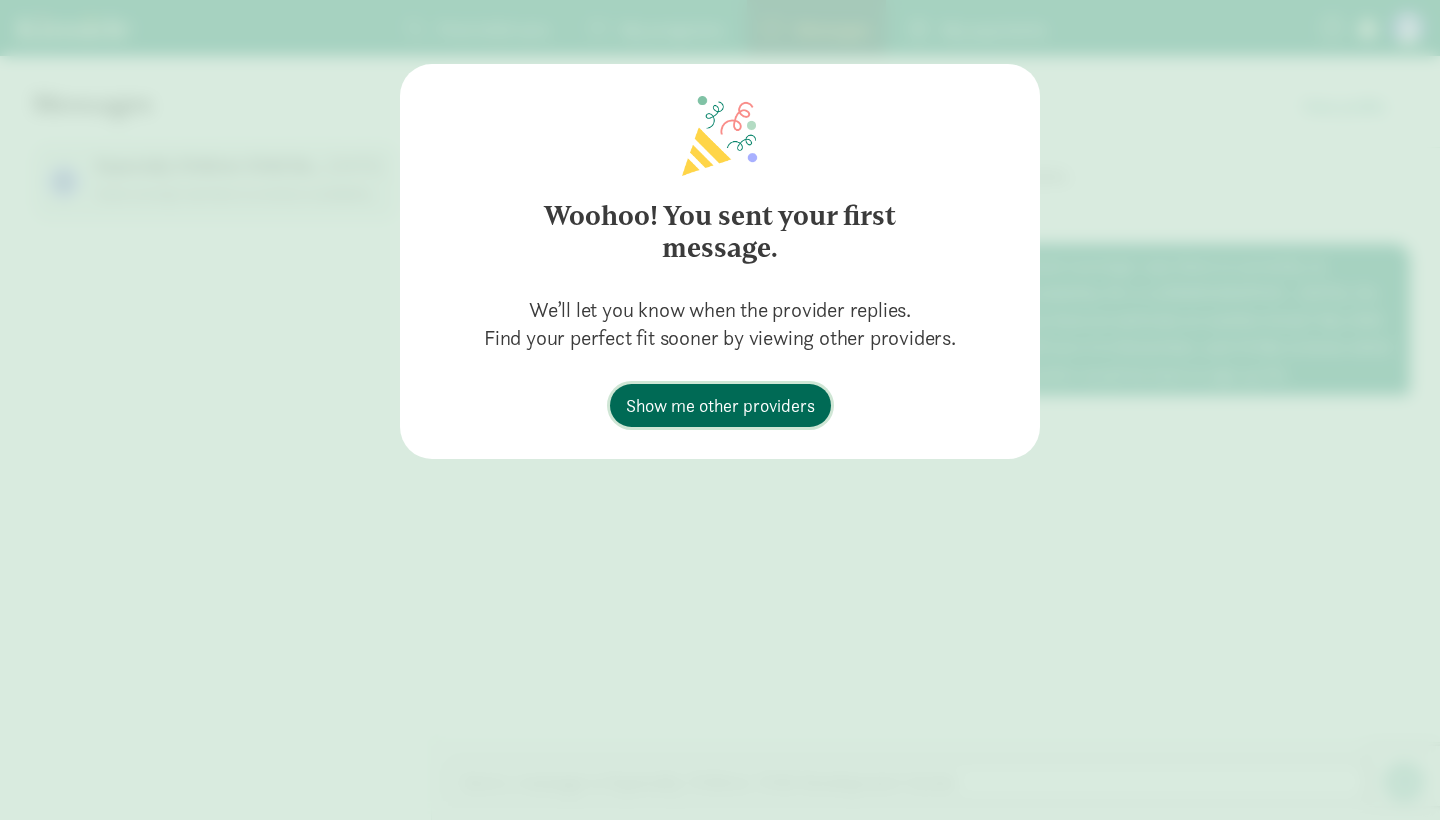click on "Show me other providers" at bounding box center (720, 405) 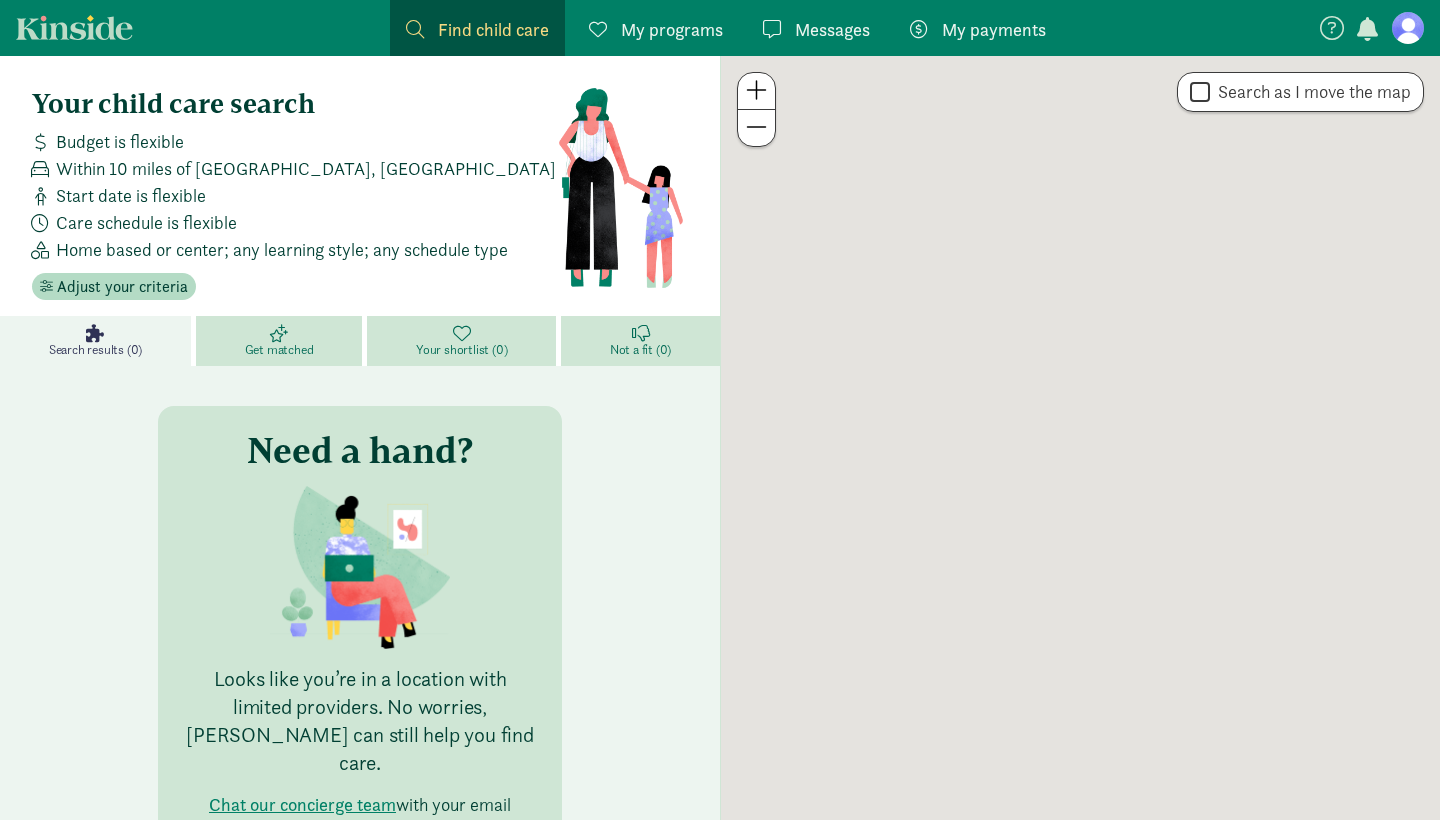 scroll, scrollTop: 0, scrollLeft: 0, axis: both 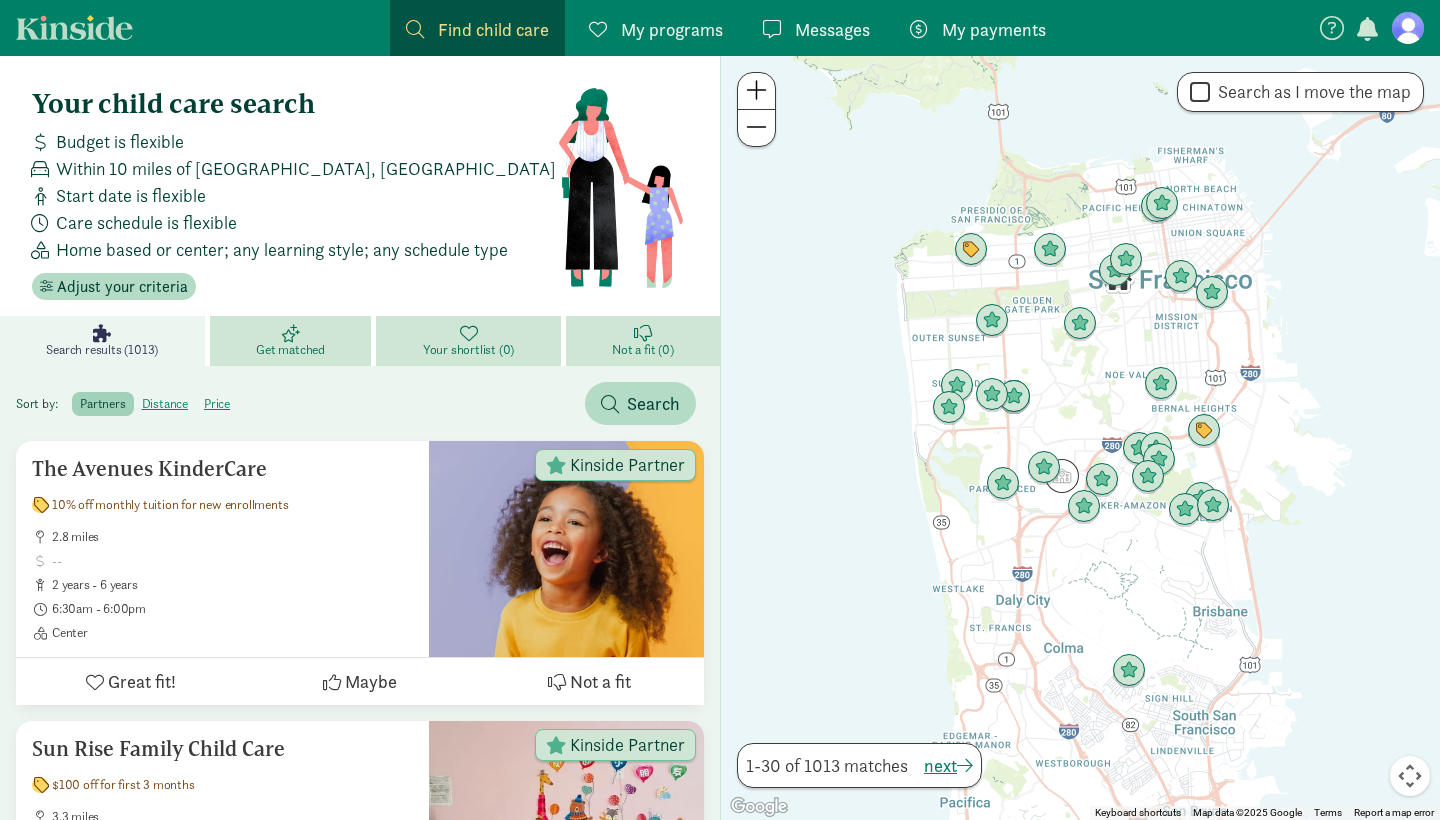 click on "Search as I move the map" at bounding box center [1310, 92] 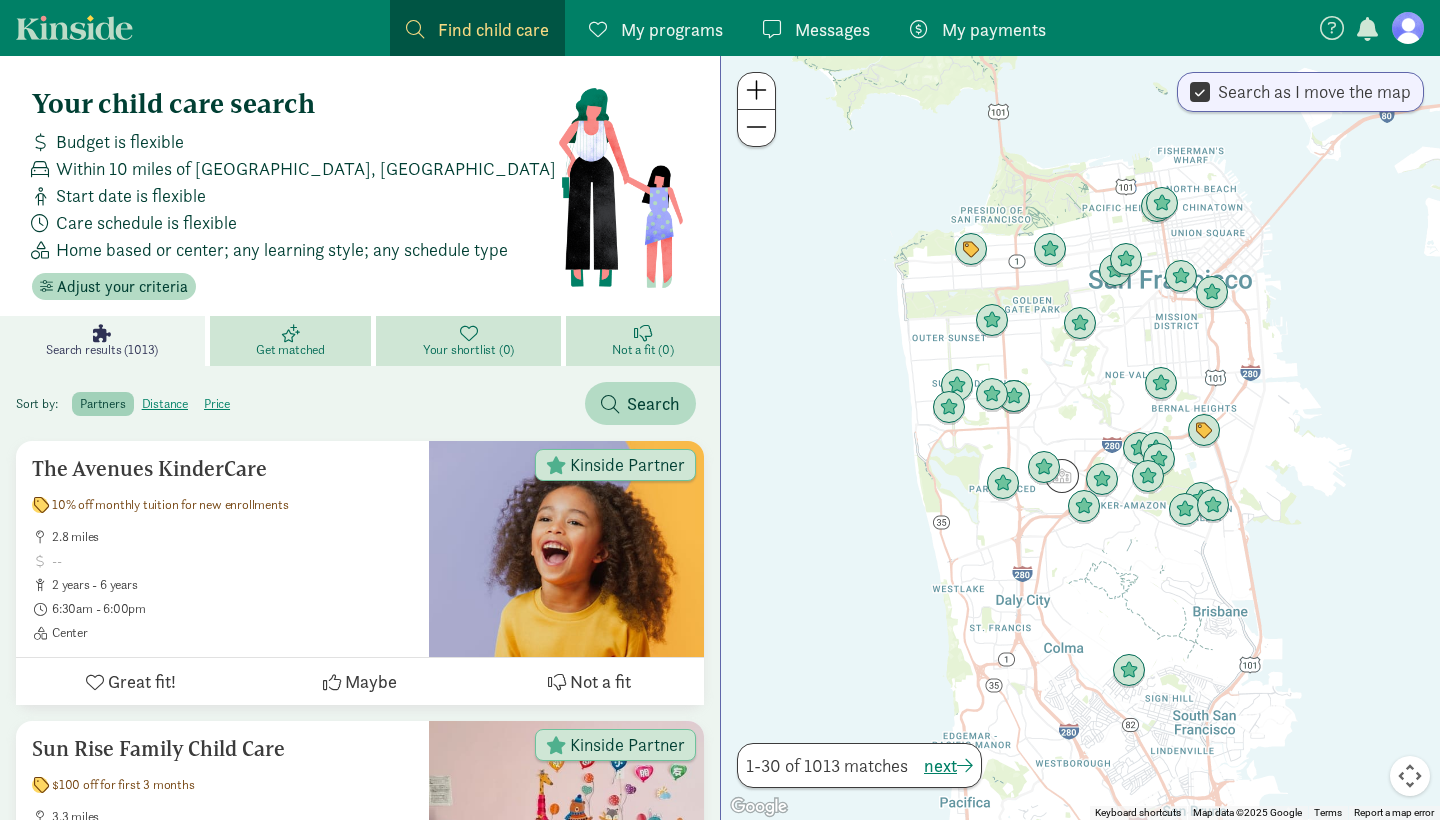 click on "Search as I move the map" at bounding box center [1200, 92] 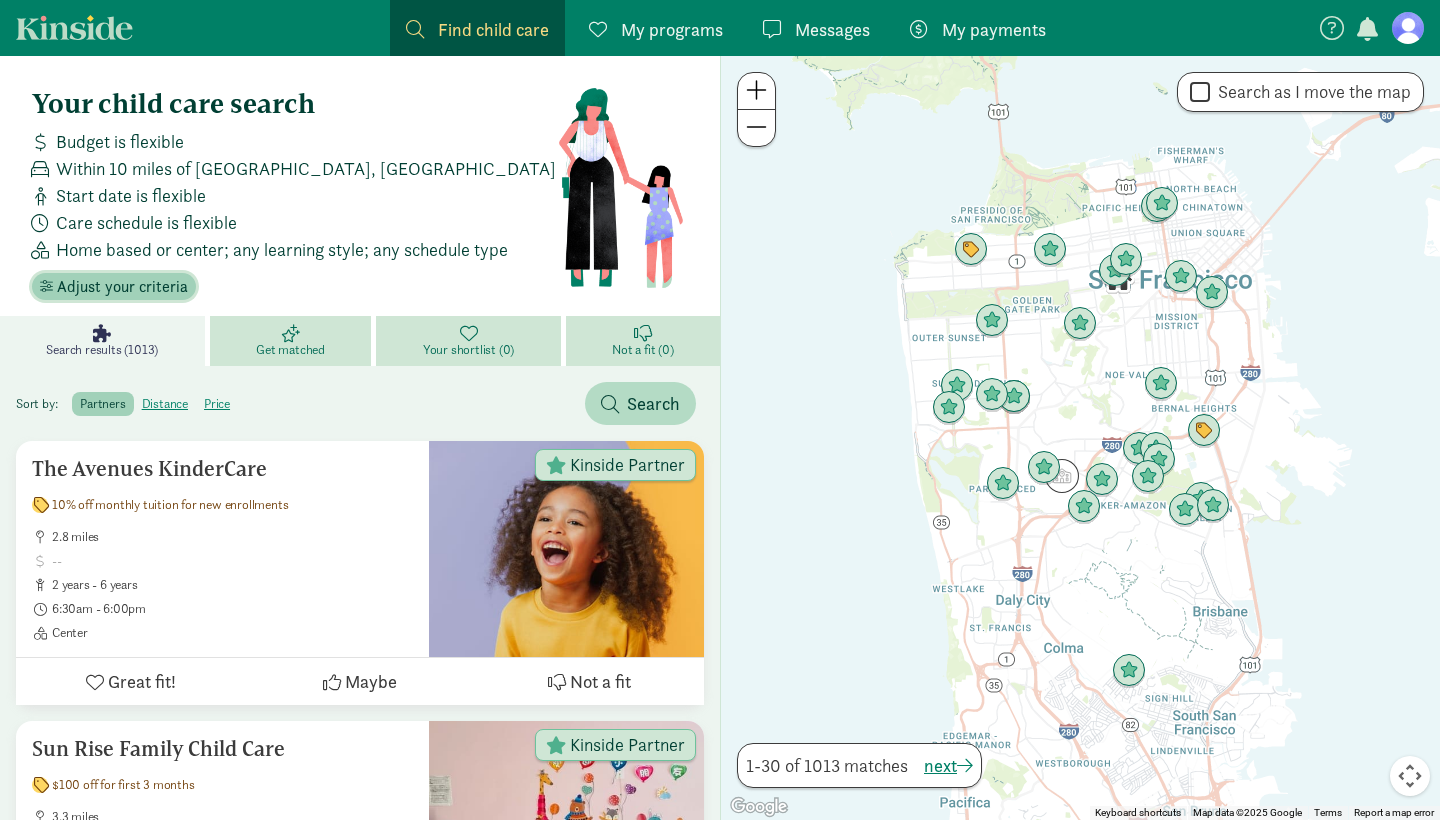 click on "Adjust your criteria" at bounding box center [122, 287] 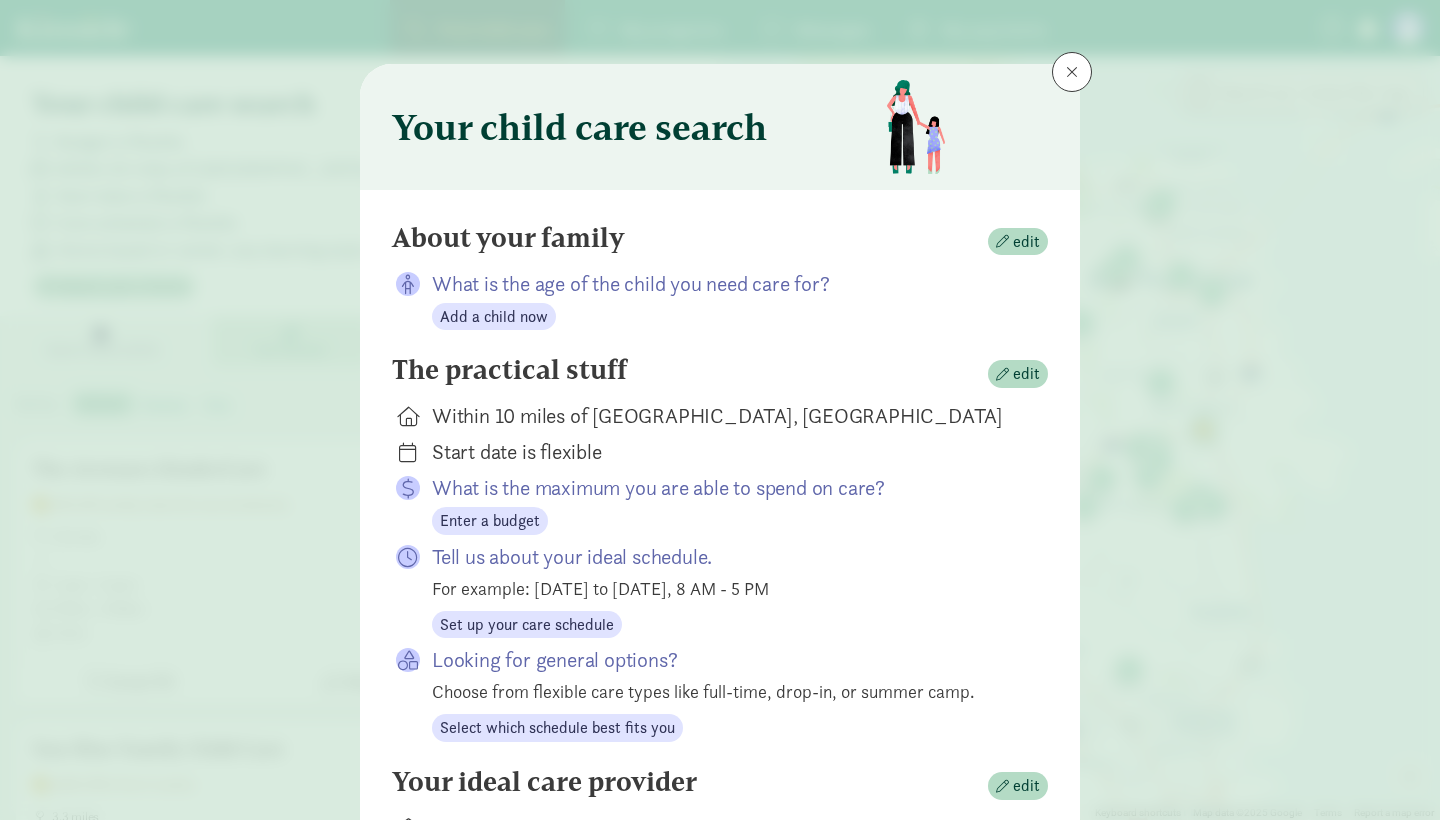 click at bounding box center [1072, 72] 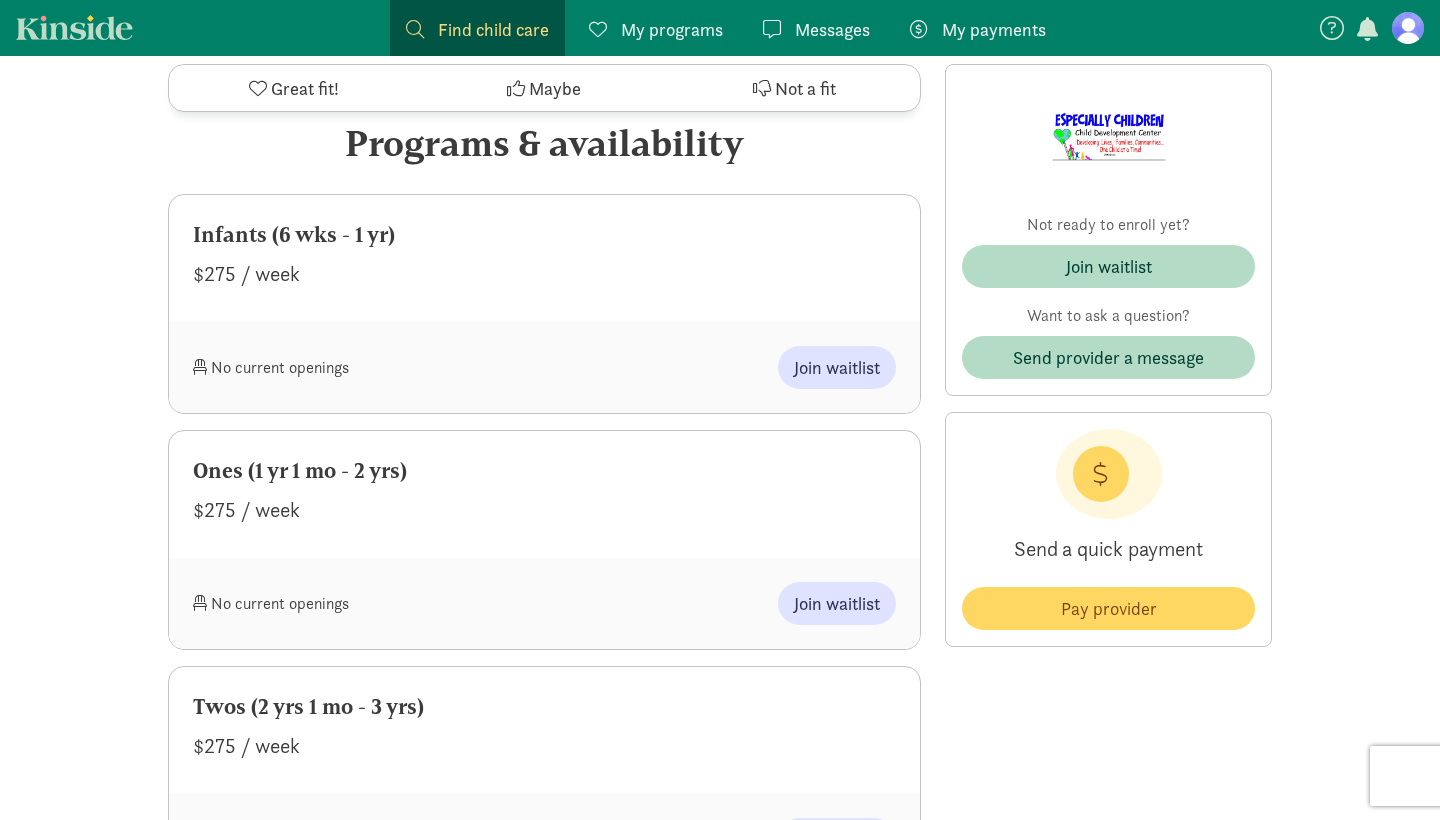 scroll, scrollTop: 631, scrollLeft: 0, axis: vertical 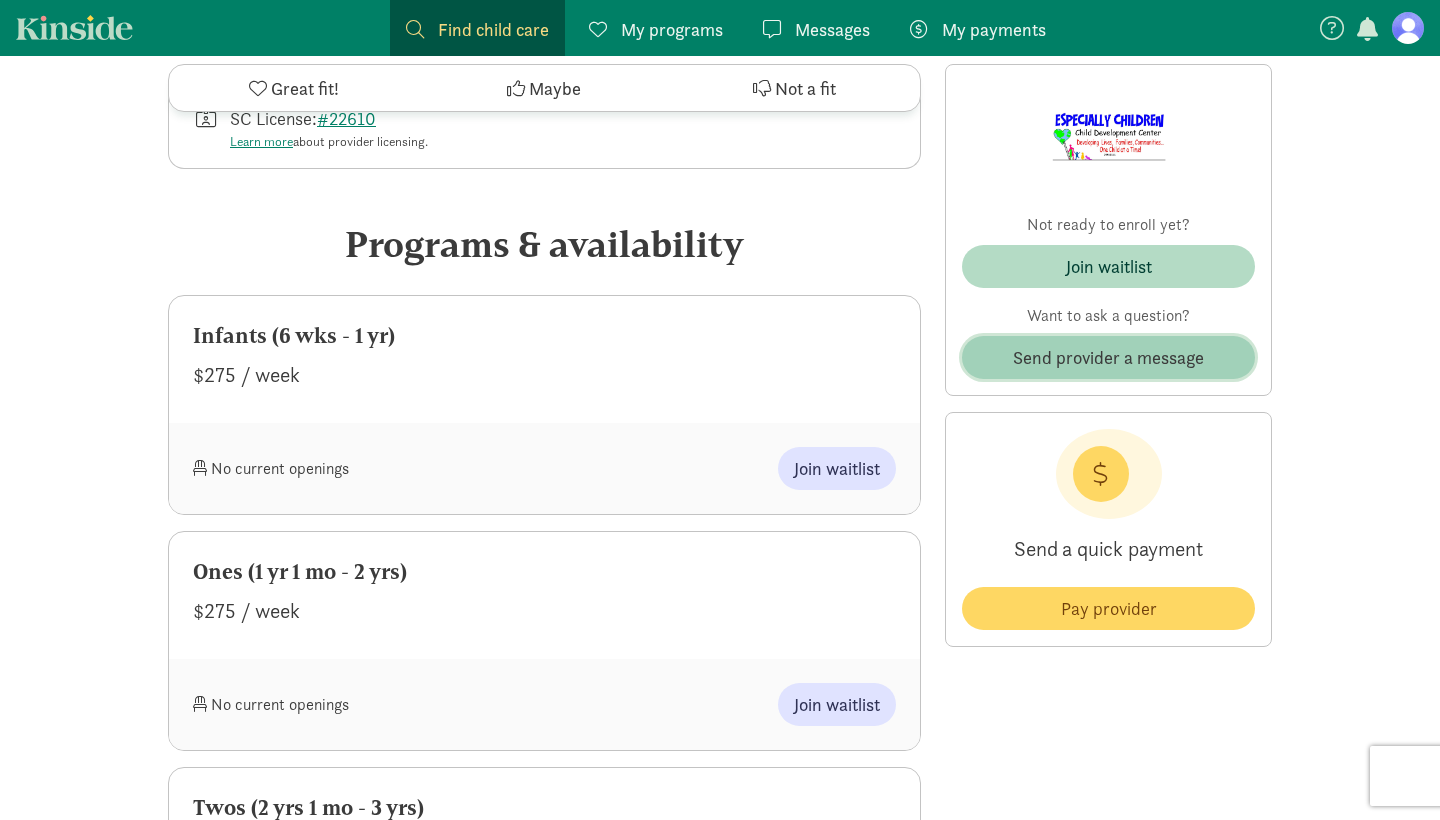 click on "Send provider a message" at bounding box center [1108, 357] 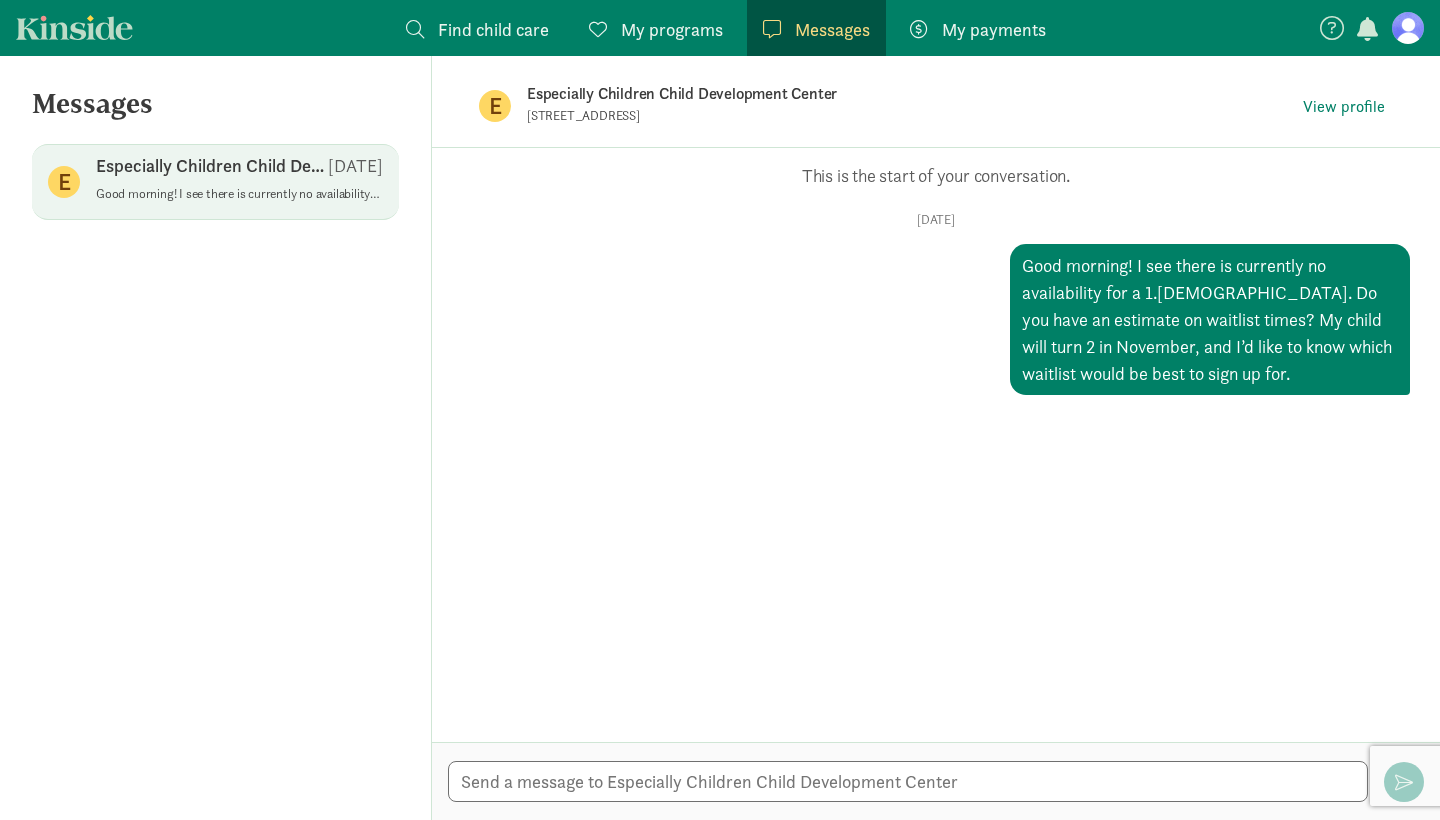click on "My programs" at bounding box center [672, 29] 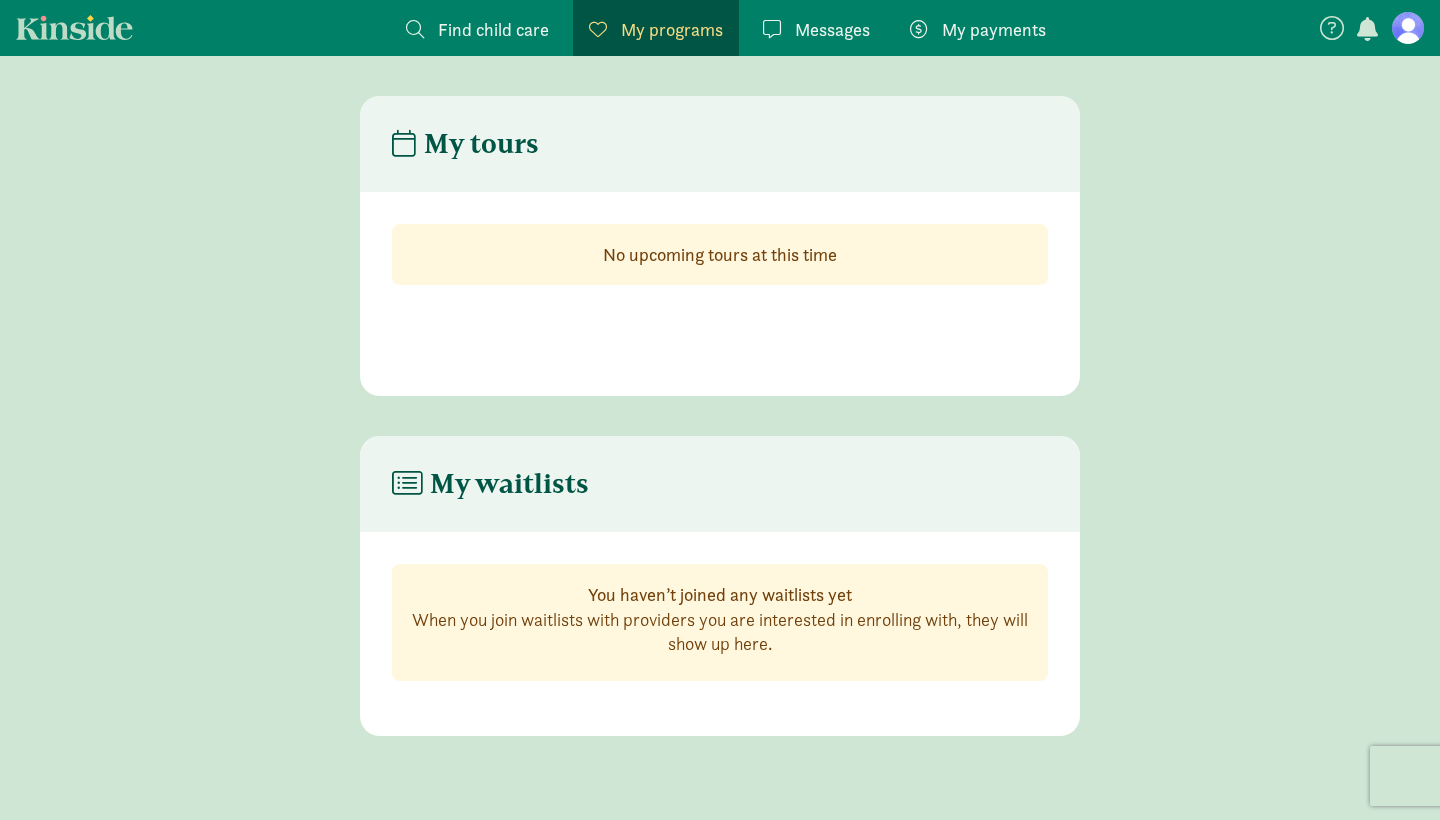 click on "No upcoming tours at this time" 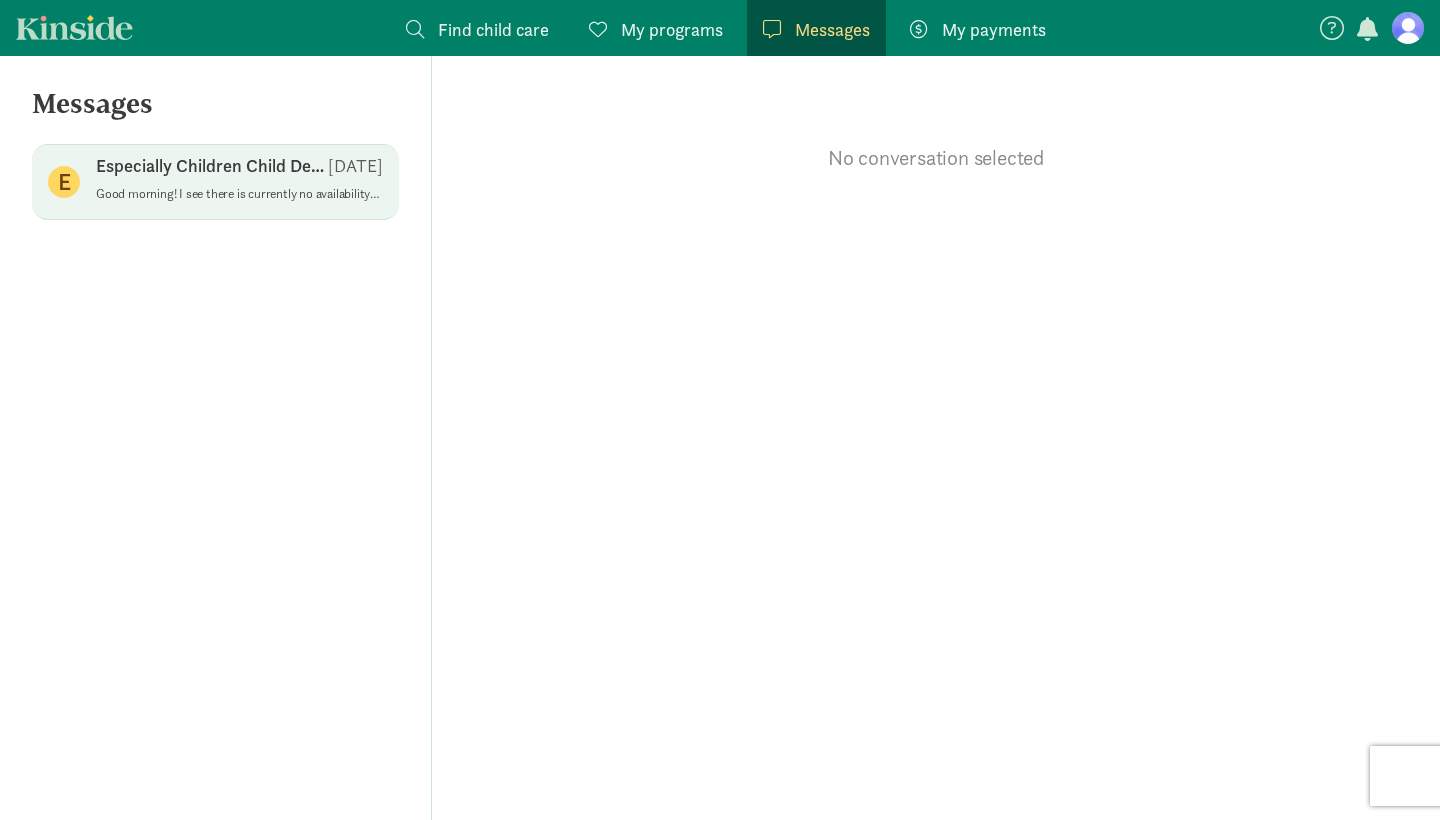 click on "Especially Children Child Development Center" at bounding box center [212, 166] 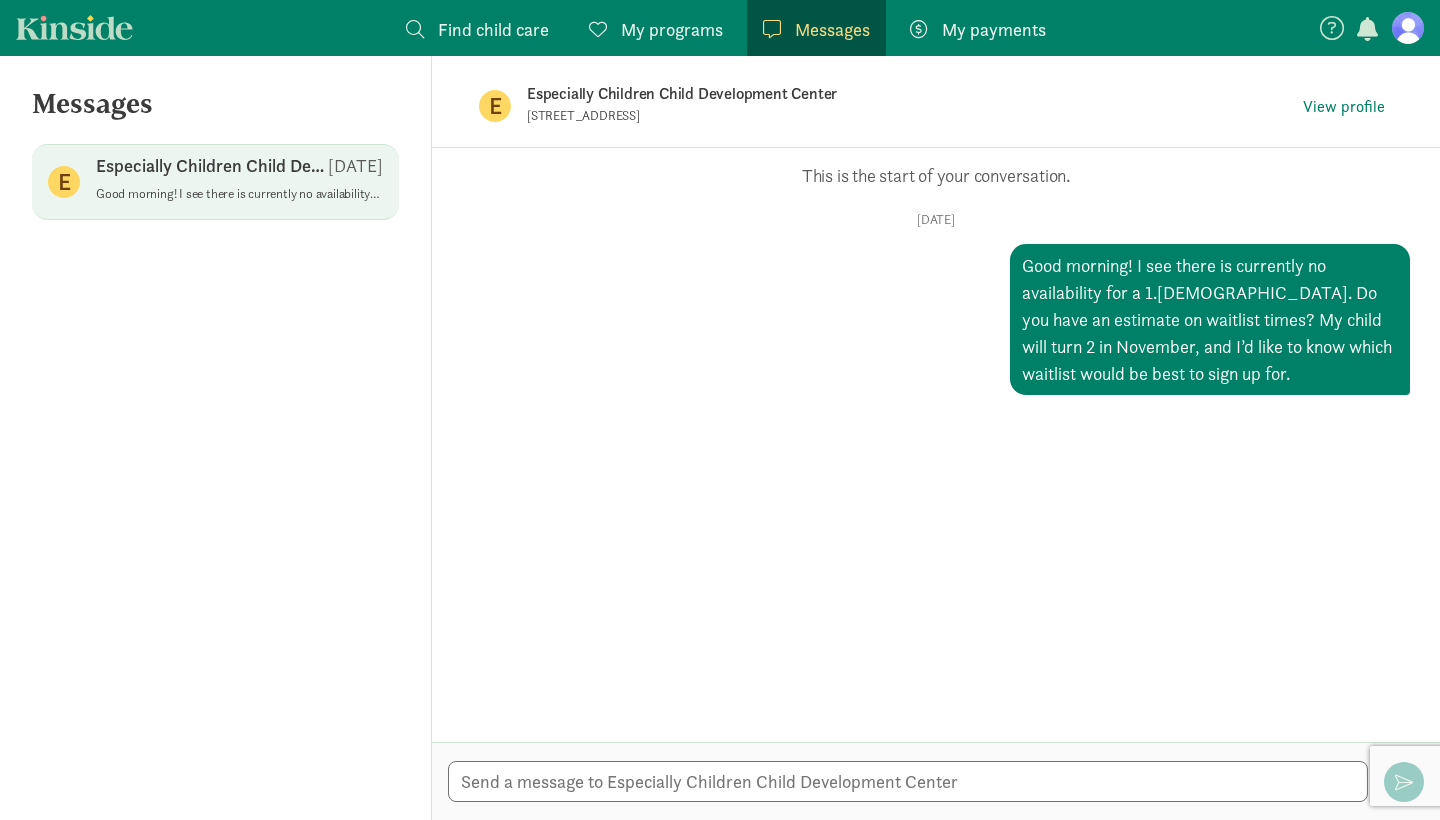 scroll, scrollTop: 0, scrollLeft: 0, axis: both 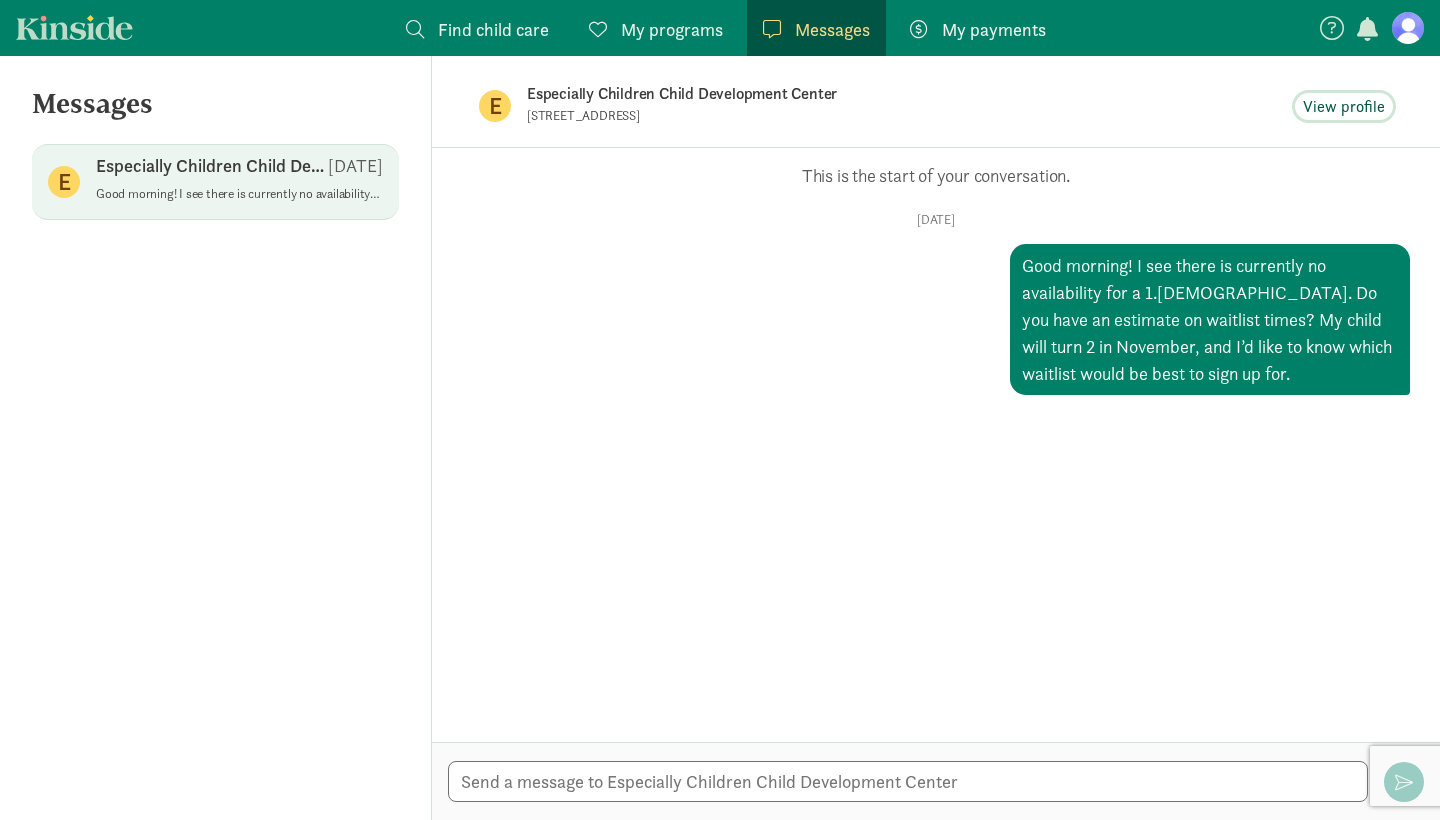 click on "View profile" at bounding box center [1344, 107] 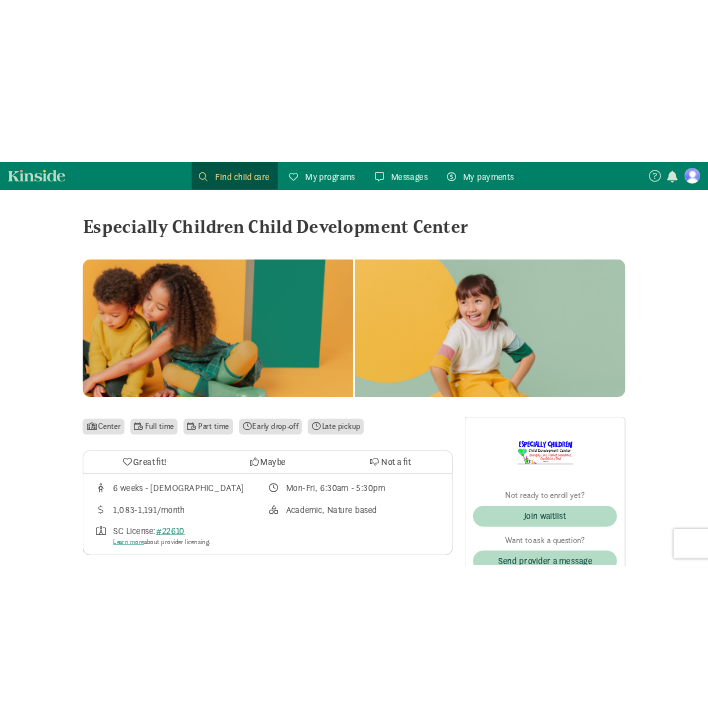 scroll, scrollTop: 0, scrollLeft: 0, axis: both 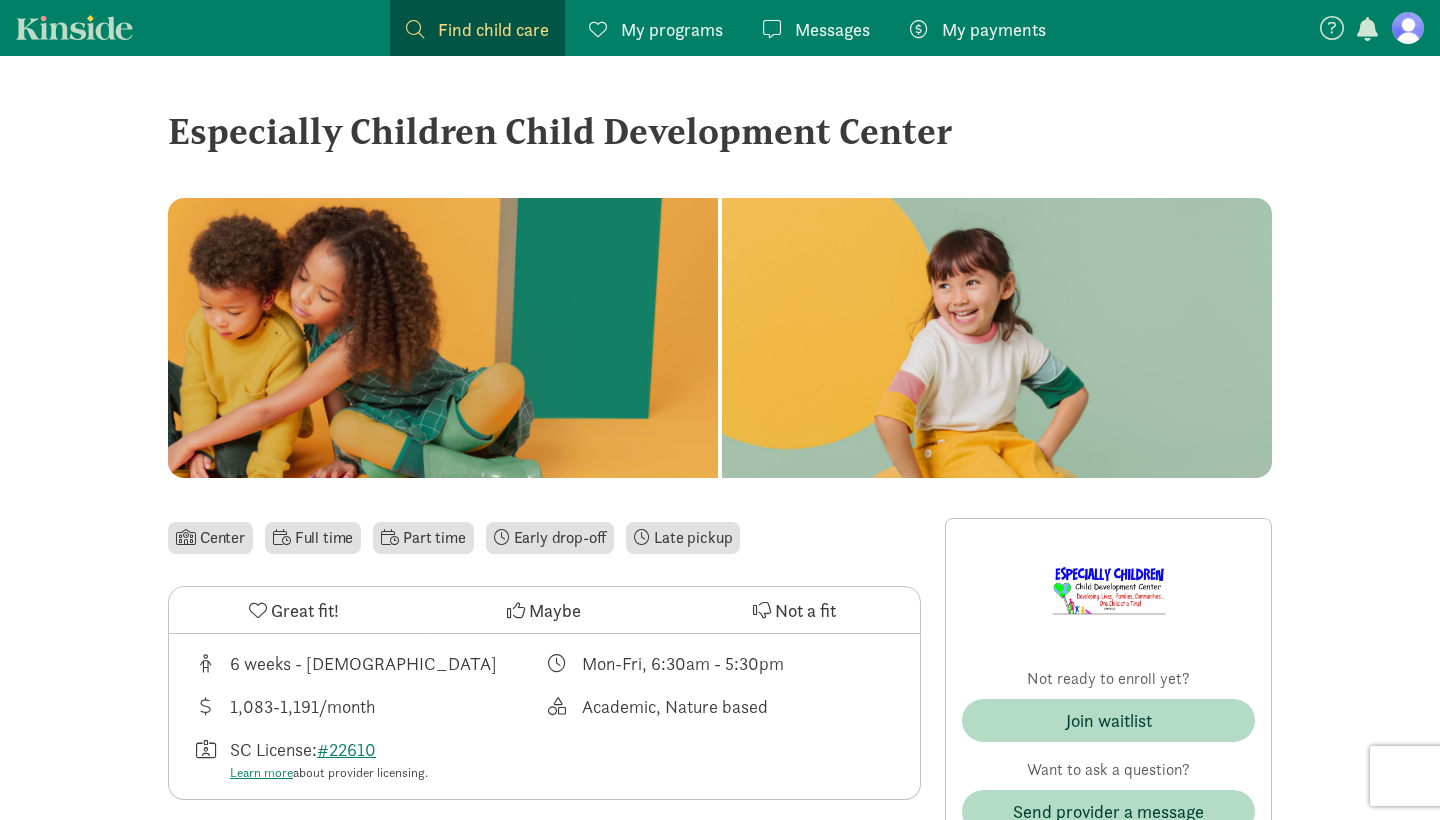 click on "Messages" at bounding box center (832, 29) 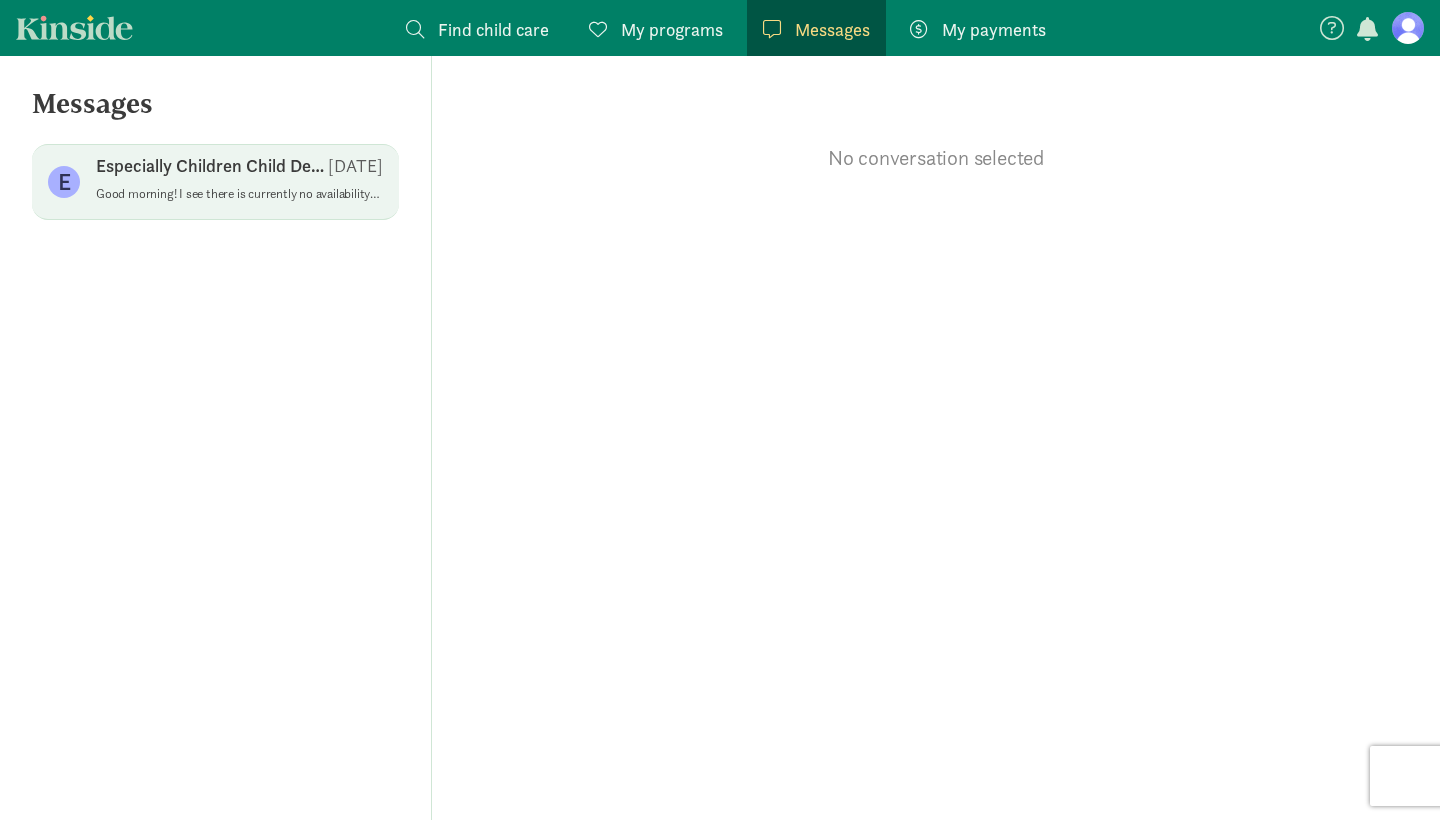 click on "Especially Children Child Development Center" at bounding box center [212, 166] 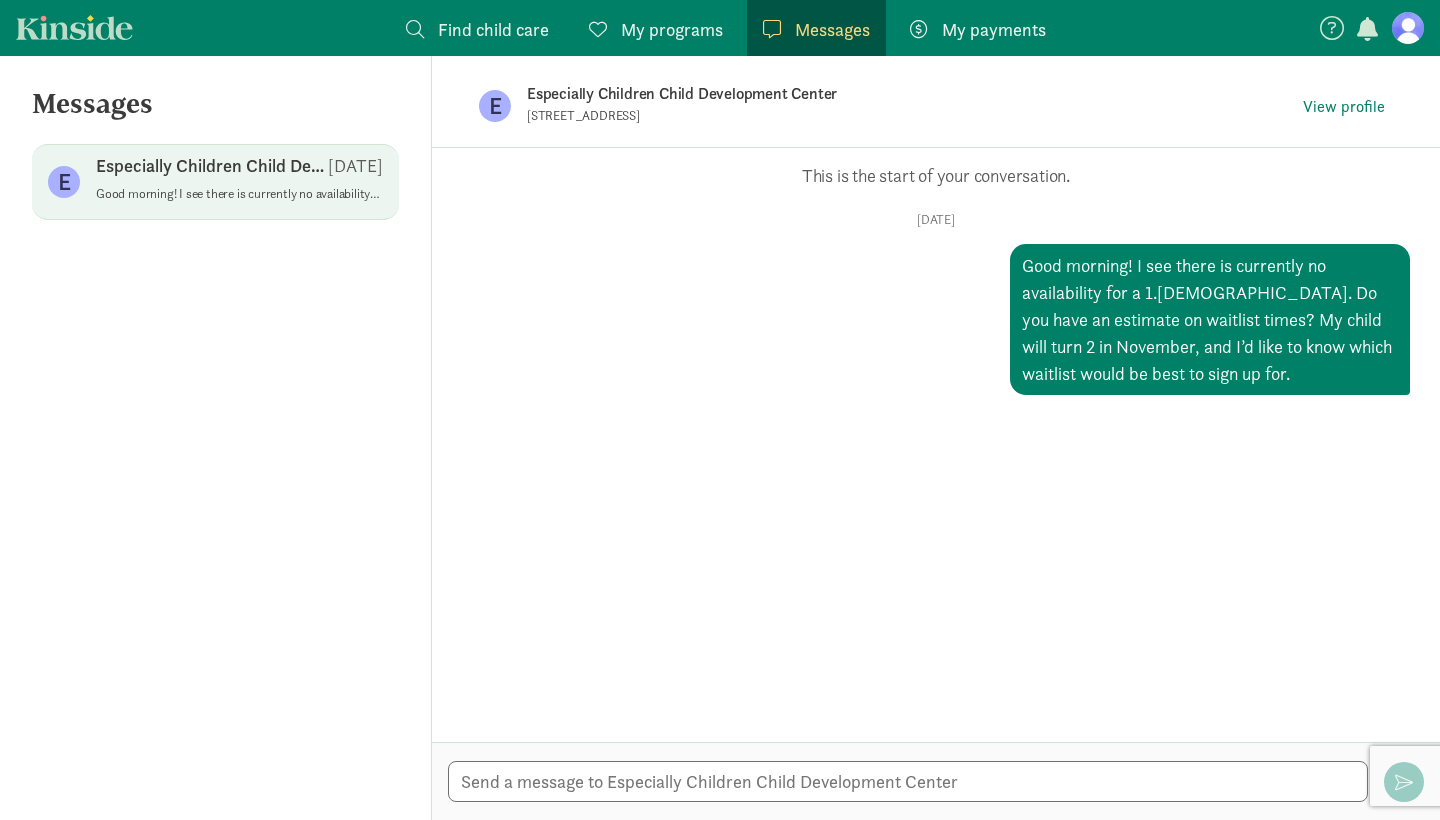 click on "My programs" at bounding box center (672, 29) 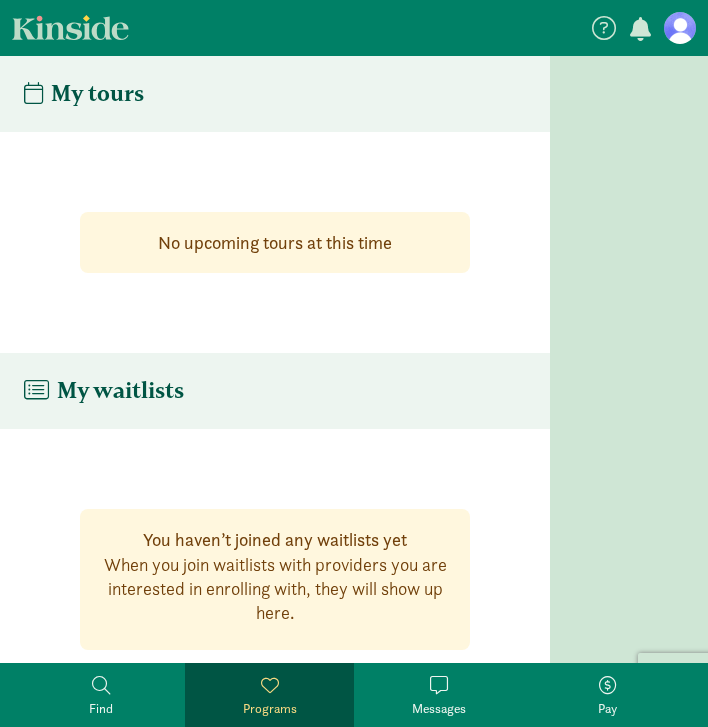 click at bounding box center [680, 28] 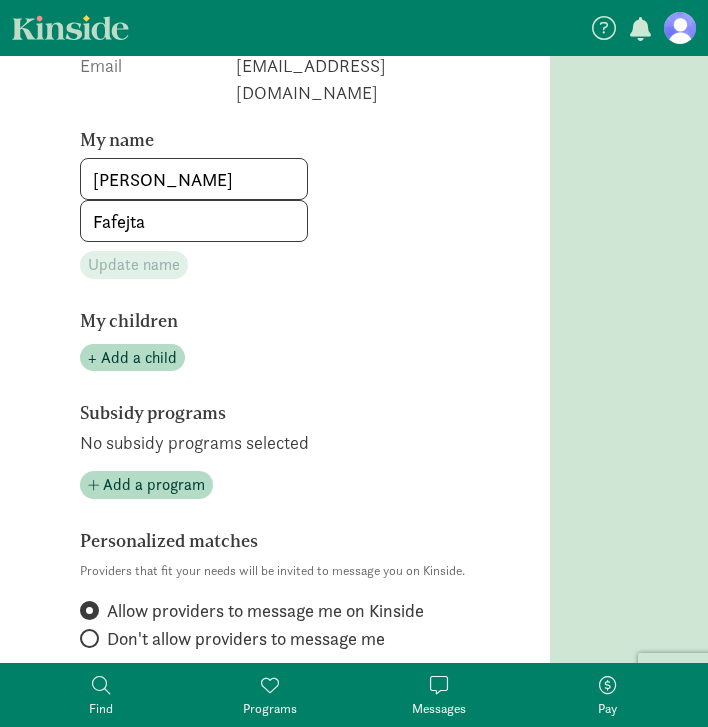 scroll, scrollTop: 312, scrollLeft: 0, axis: vertical 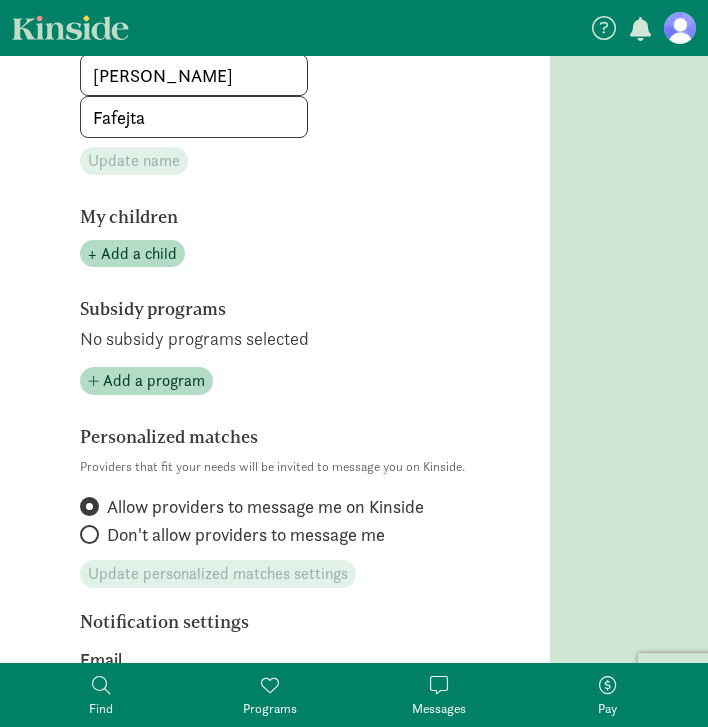 click on "Messages" at bounding box center [439, 709] 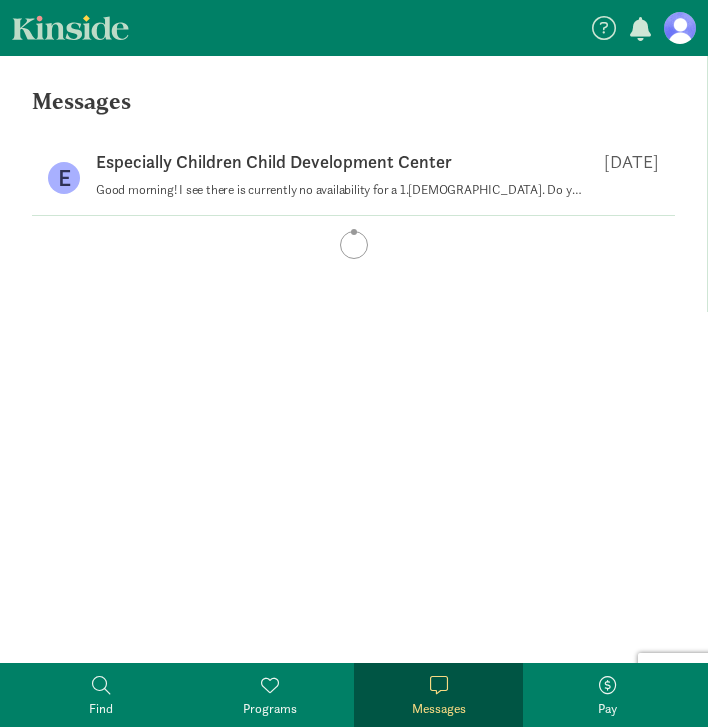 scroll, scrollTop: 0, scrollLeft: 0, axis: both 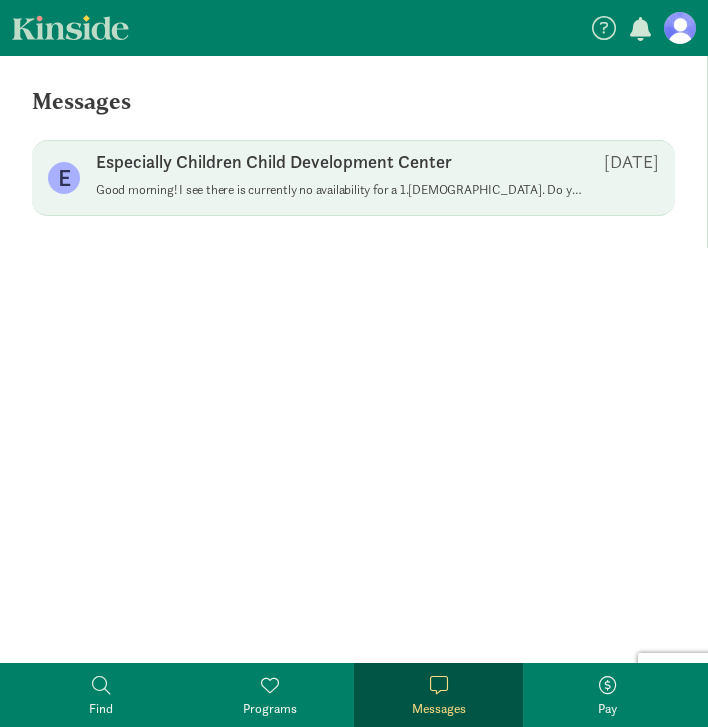 click on "Good morning! I see there is currently no availability for a 1.[DEMOGRAPHIC_DATA]. Do you have an estimate on waitlist times? My child will turn 2 in November, and I’d like to know which waitlist would be best to sign up for." at bounding box center (341, 190) 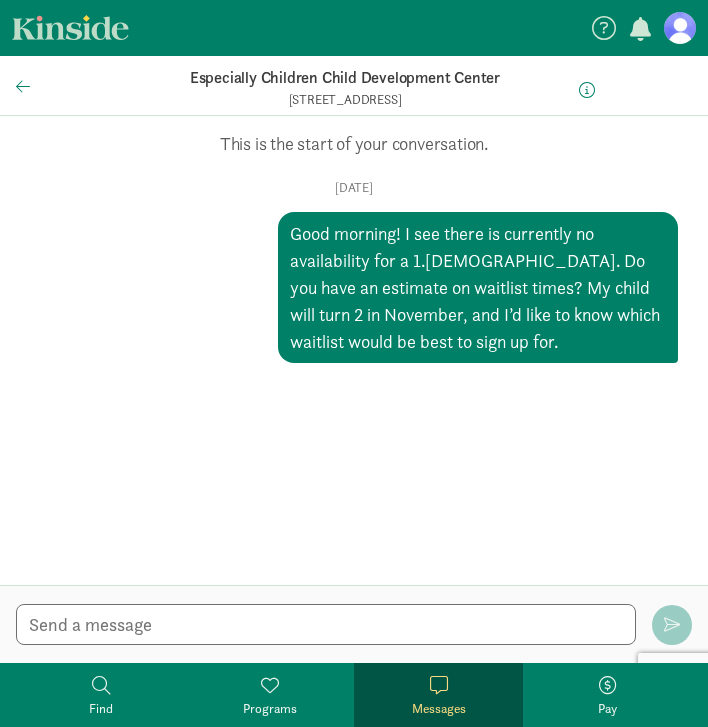 scroll, scrollTop: 0, scrollLeft: 0, axis: both 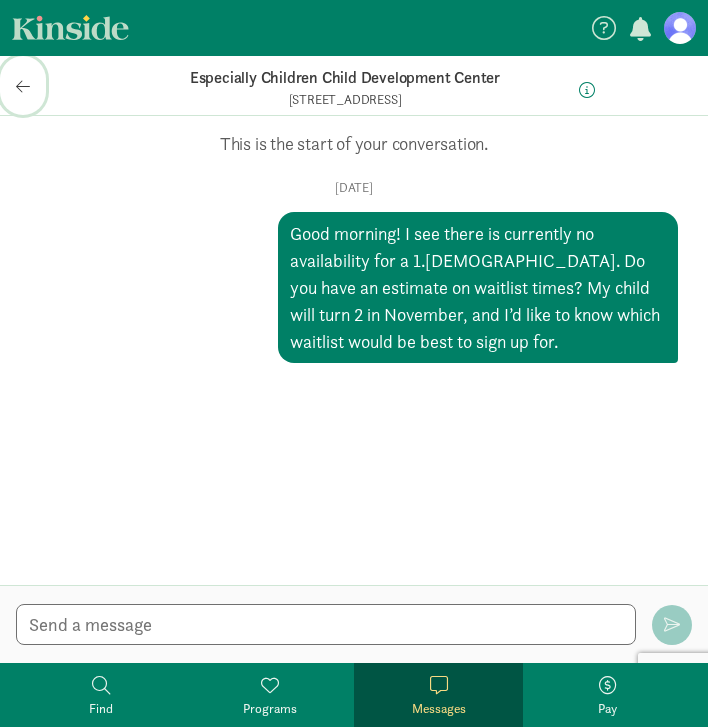 click at bounding box center (23, 86) 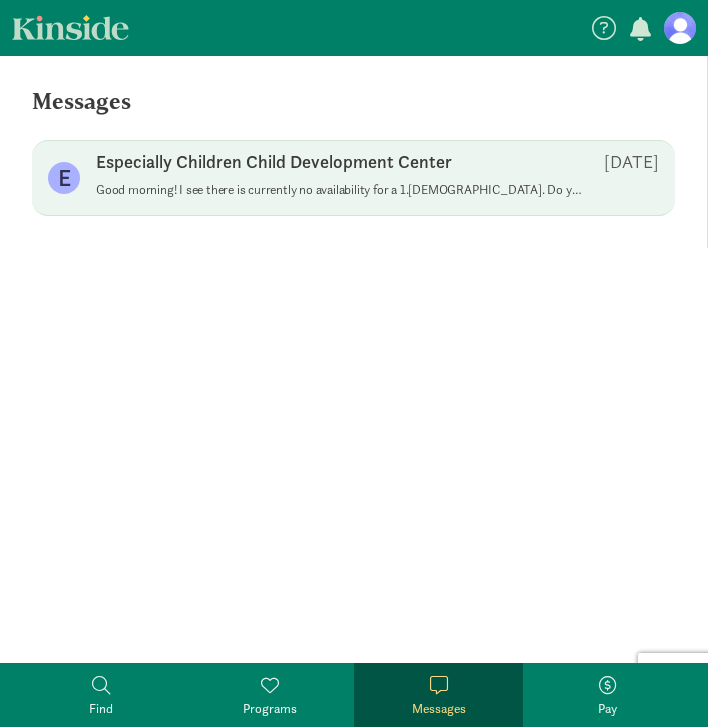 click on "Good morning! I see there is currently no availability for a 1.5-year-old. Do you have an estimate on waitlist times? My child will turn 2 in November, and I’d like to know which waitlist would be best to sign up for." at bounding box center (341, 190) 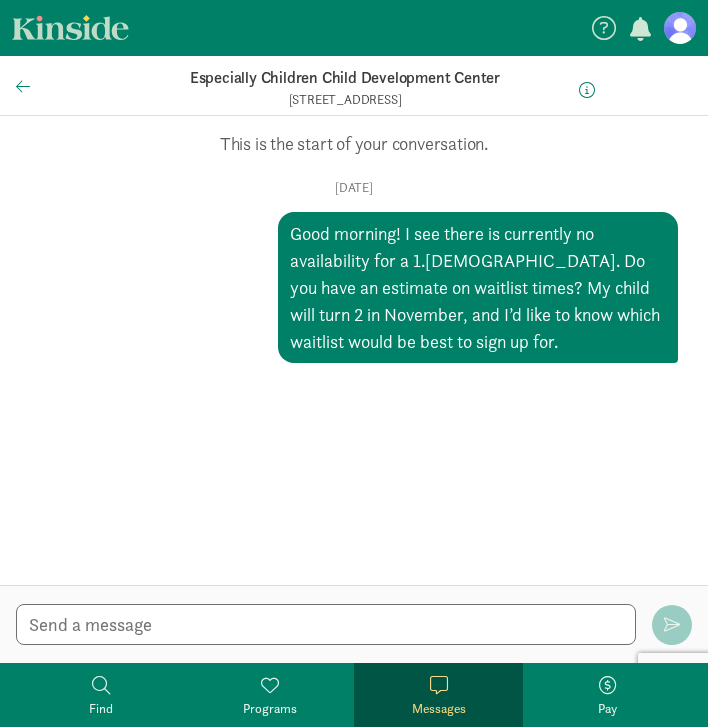scroll, scrollTop: 0, scrollLeft: 0, axis: both 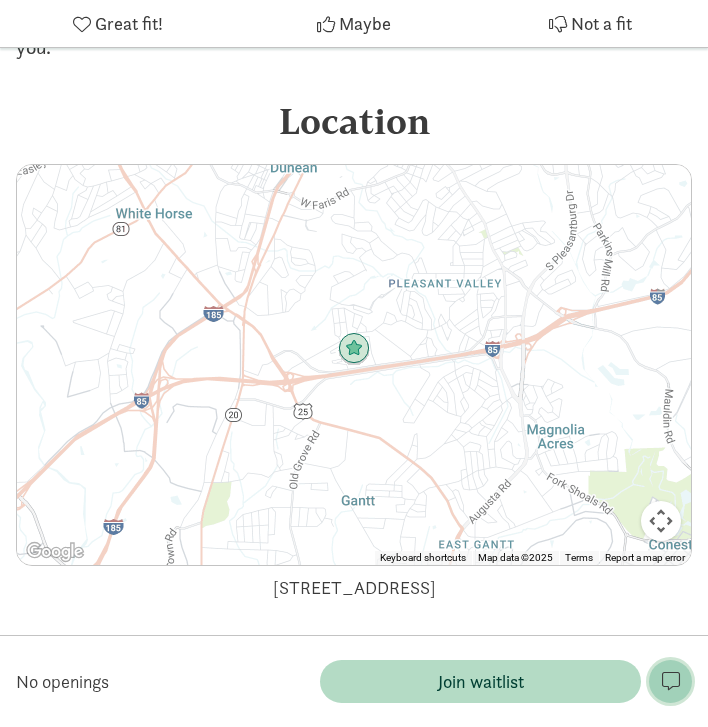 click at bounding box center [671, 681] 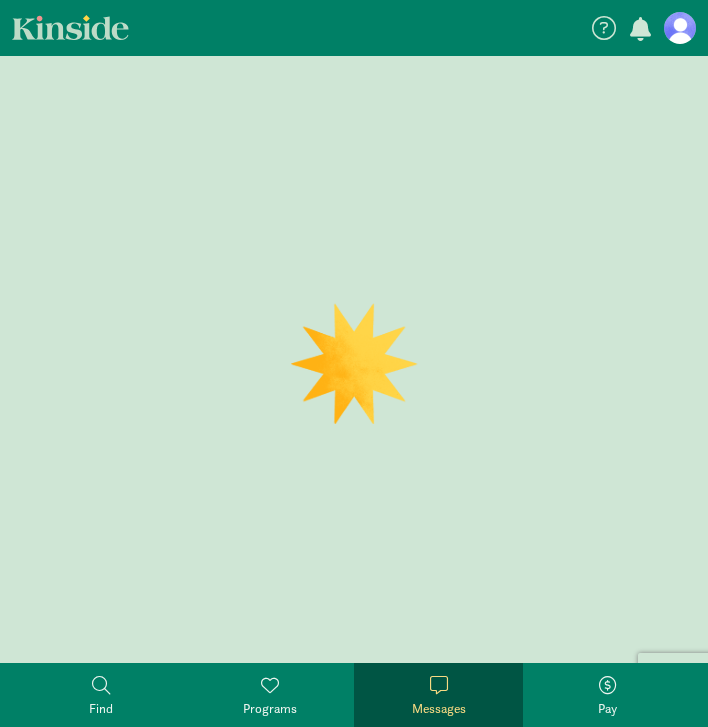 scroll, scrollTop: 0, scrollLeft: 0, axis: both 